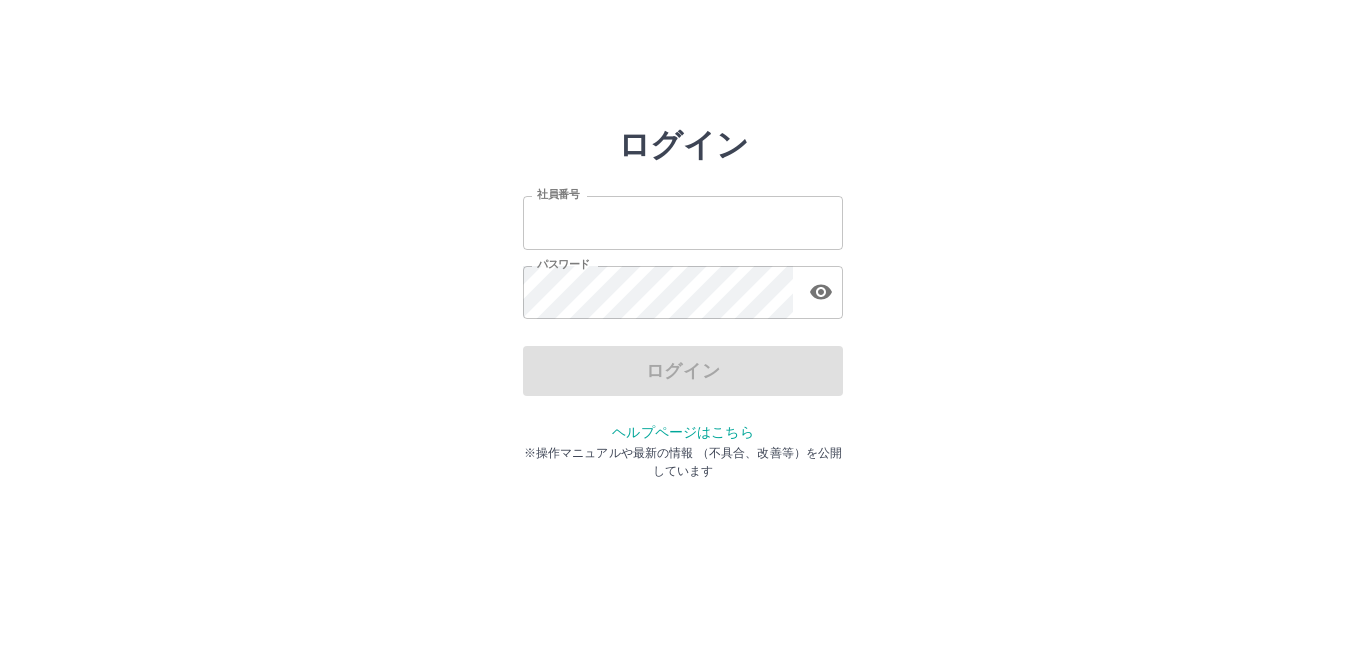scroll, scrollTop: 0, scrollLeft: 0, axis: both 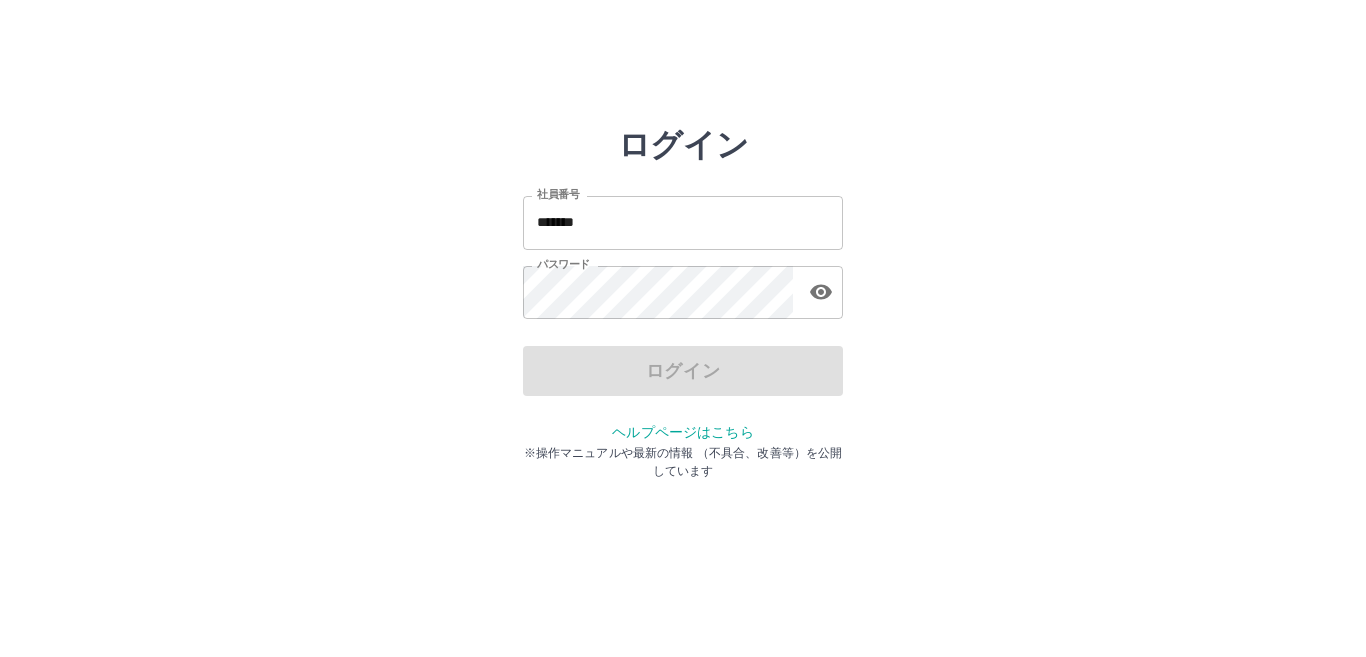 click on "ログイン" at bounding box center (683, 371) 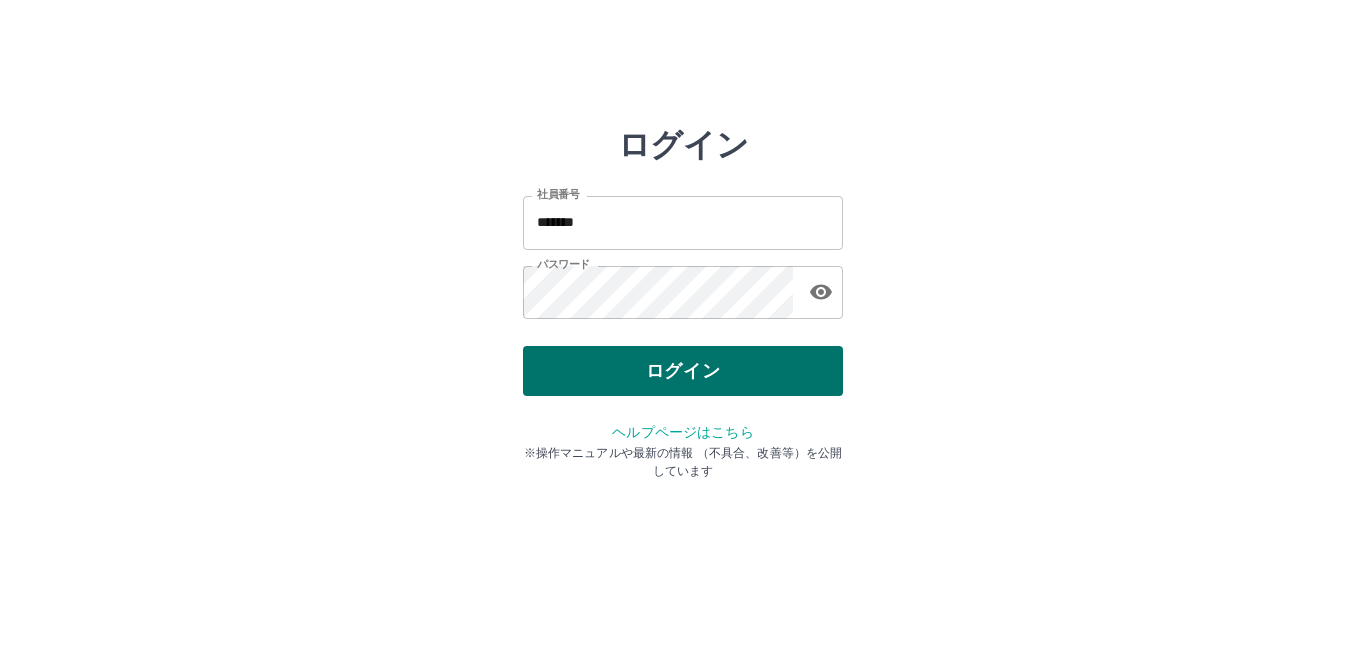 click on "ログイン" at bounding box center [683, 371] 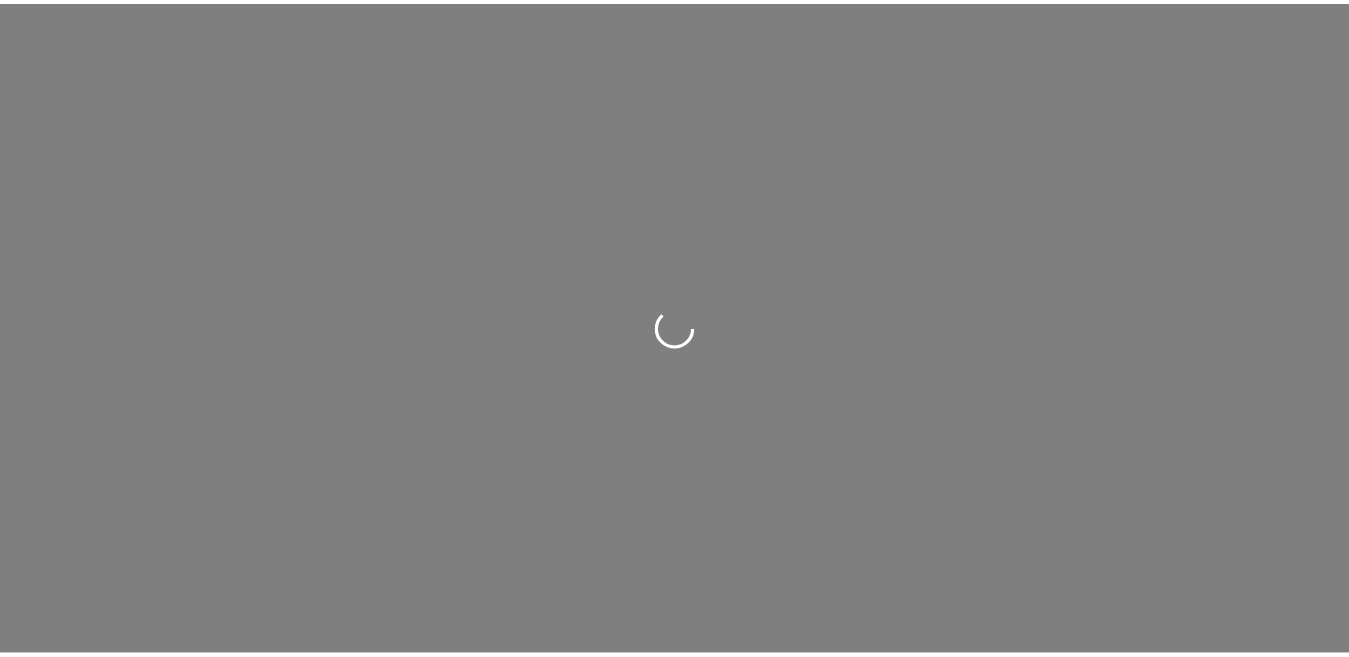 scroll, scrollTop: 0, scrollLeft: 0, axis: both 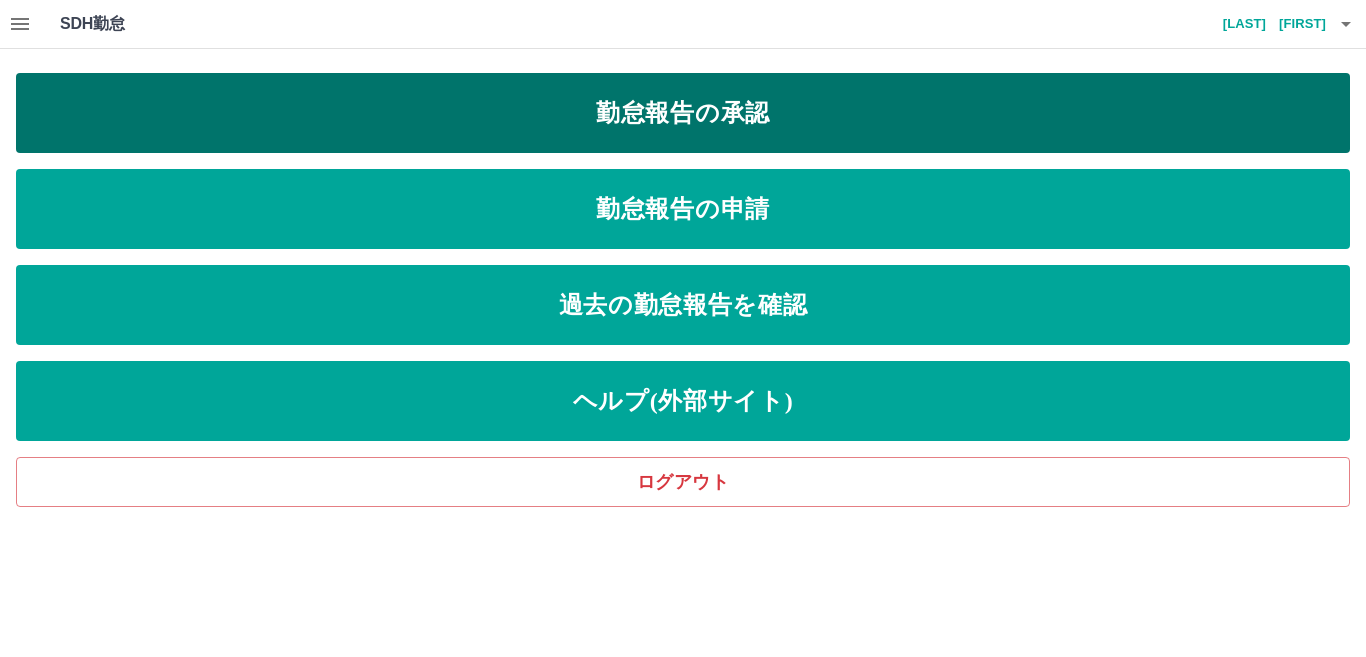 click on "勤怠報告の承認" at bounding box center [683, 113] 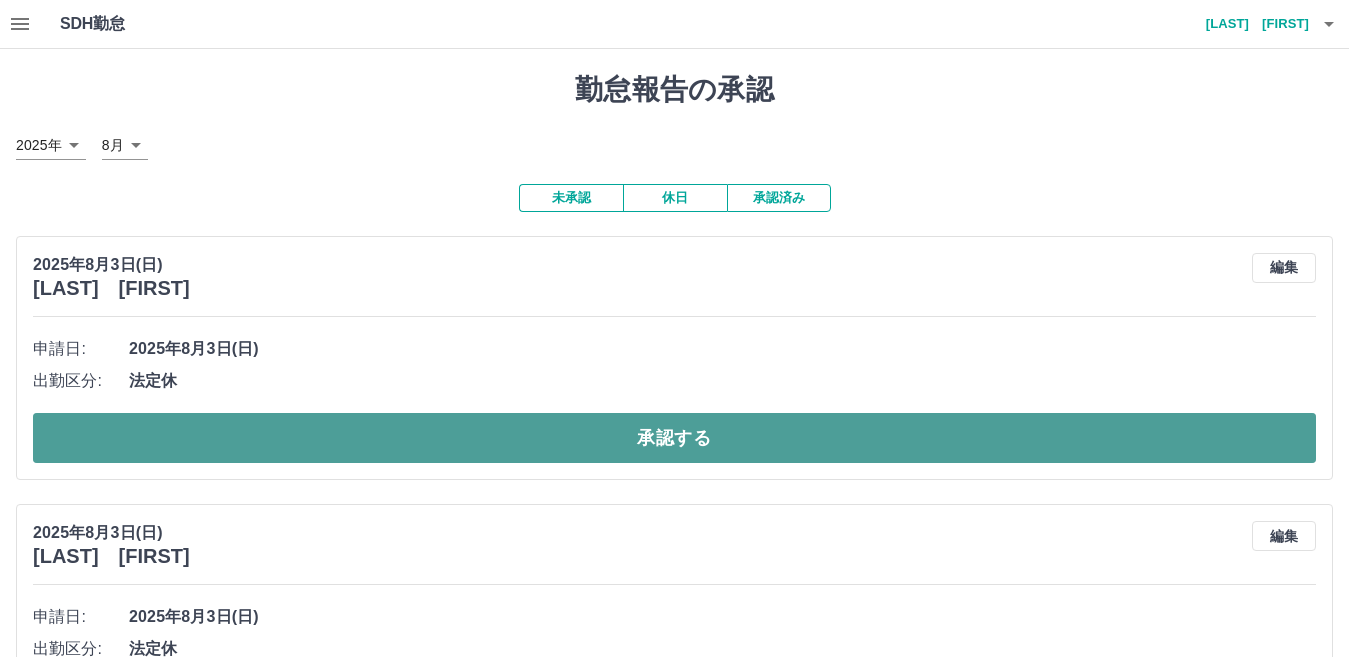 click on "承認する" at bounding box center (674, 438) 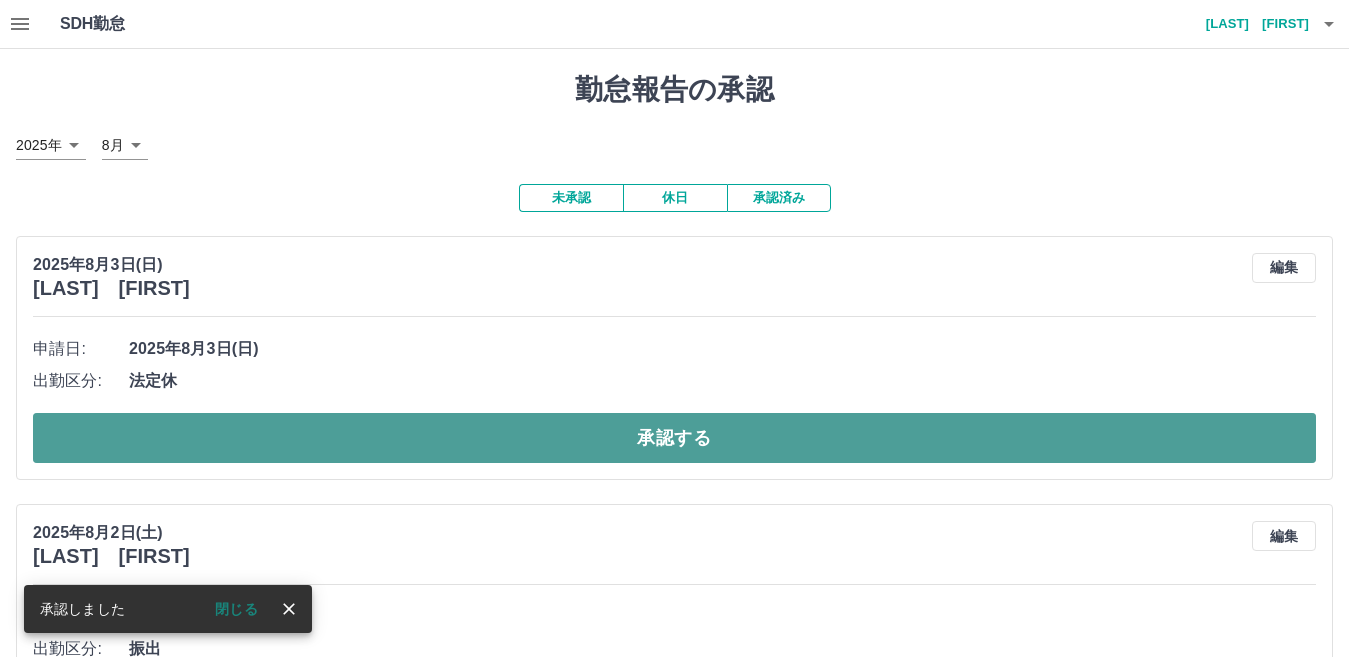 click on "承認する" at bounding box center (674, 438) 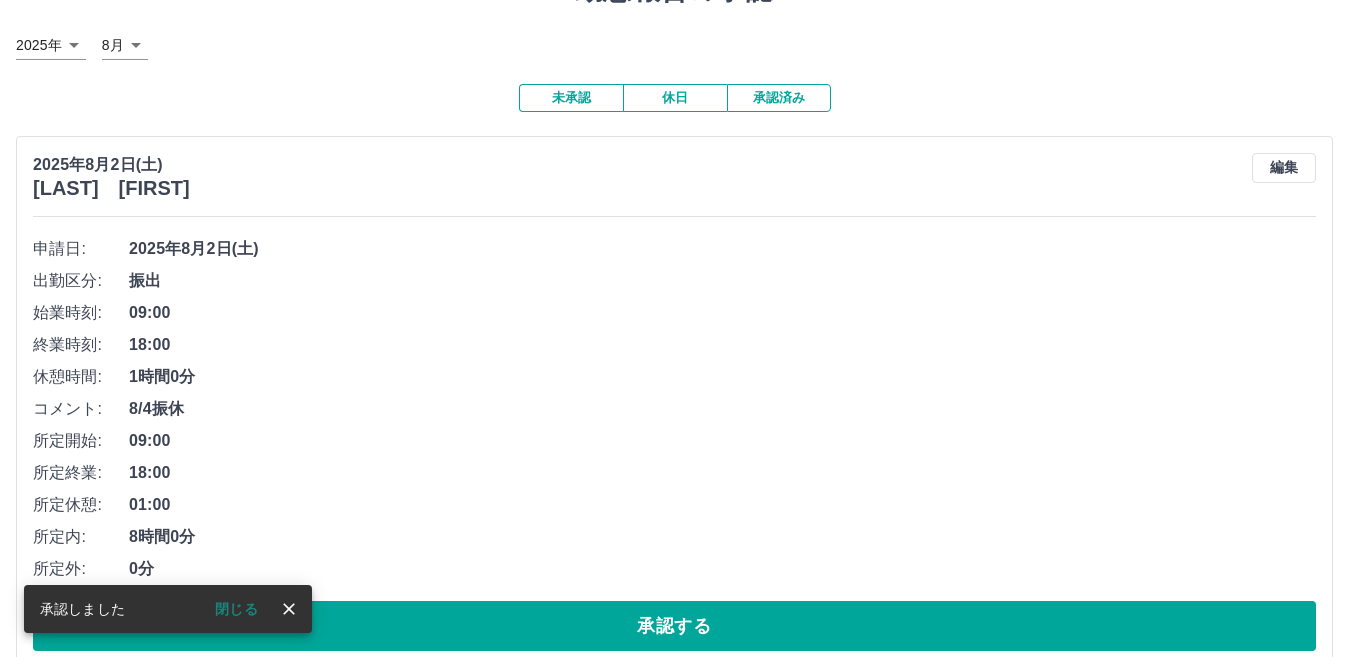 scroll, scrollTop: 200, scrollLeft: 0, axis: vertical 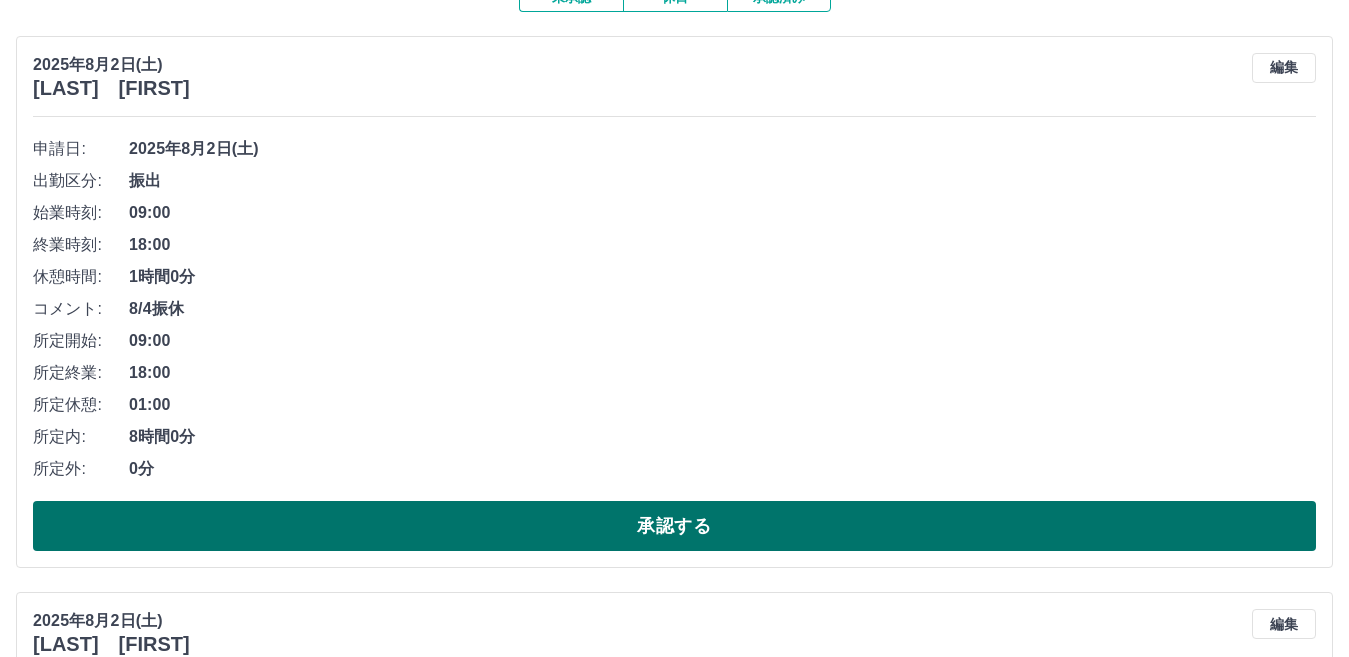click on "承認する" at bounding box center [674, 526] 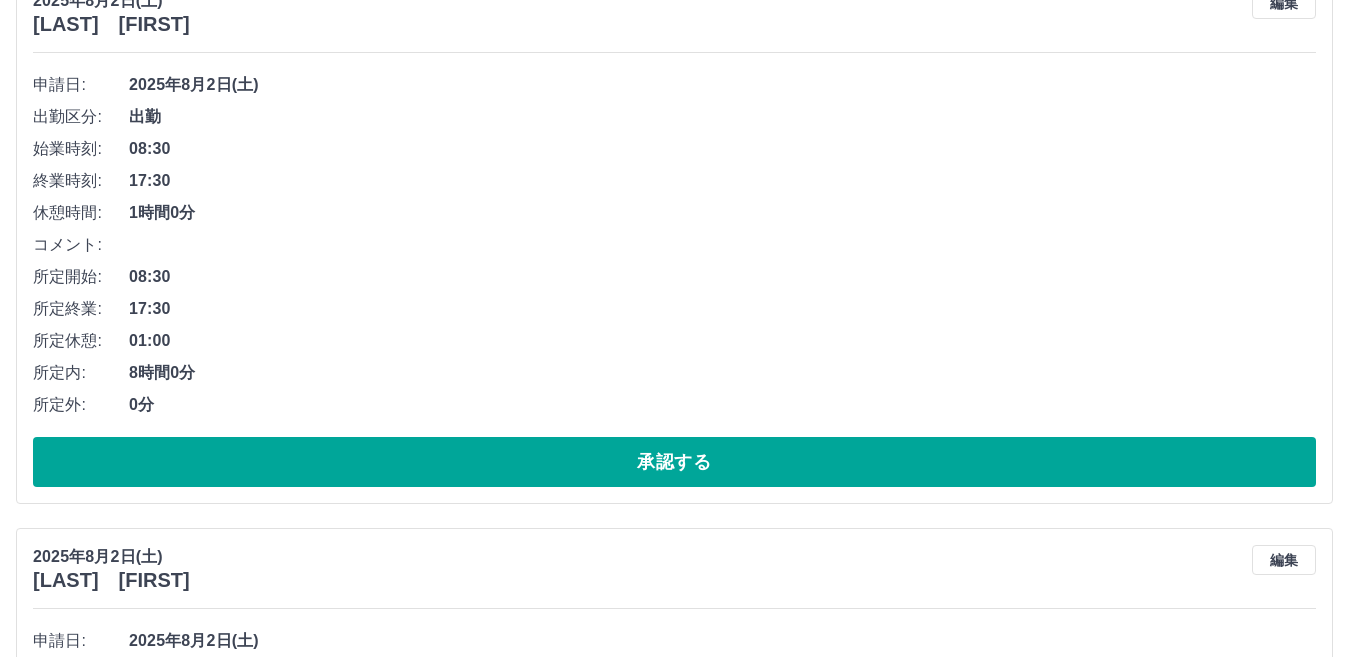 scroll, scrollTop: 300, scrollLeft: 0, axis: vertical 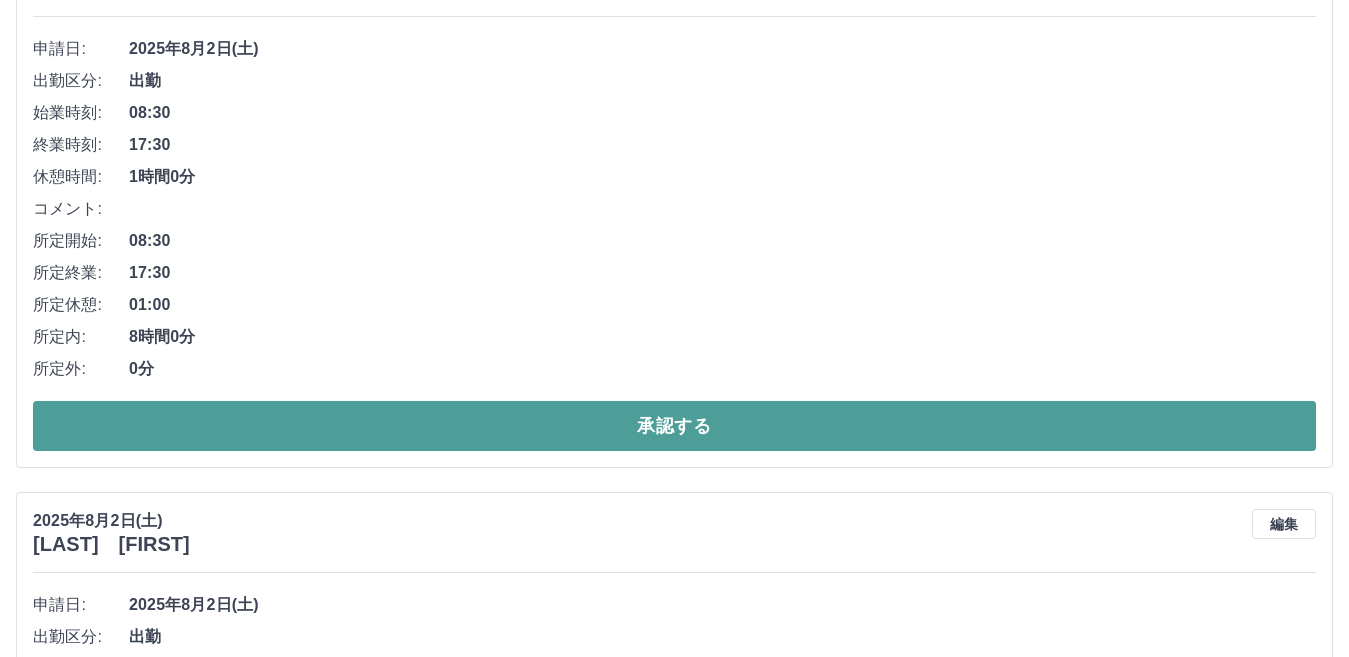 click on "承認する" at bounding box center [674, 426] 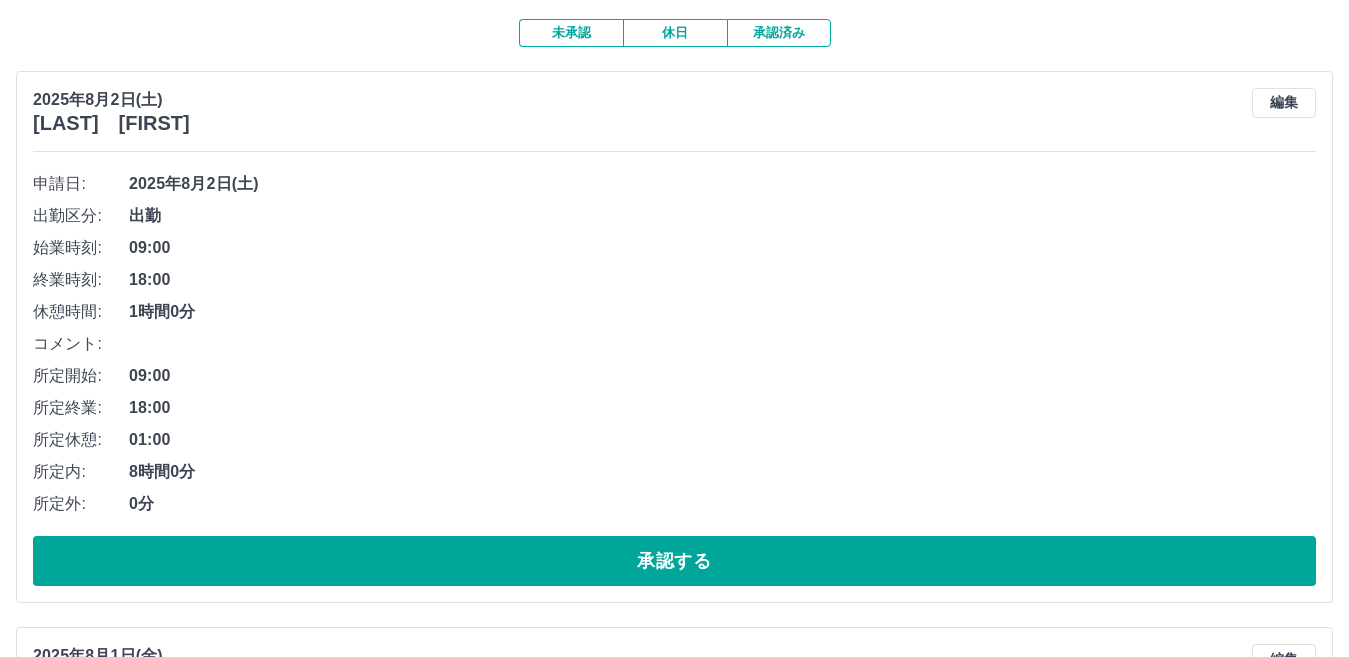 scroll, scrollTop: 200, scrollLeft: 0, axis: vertical 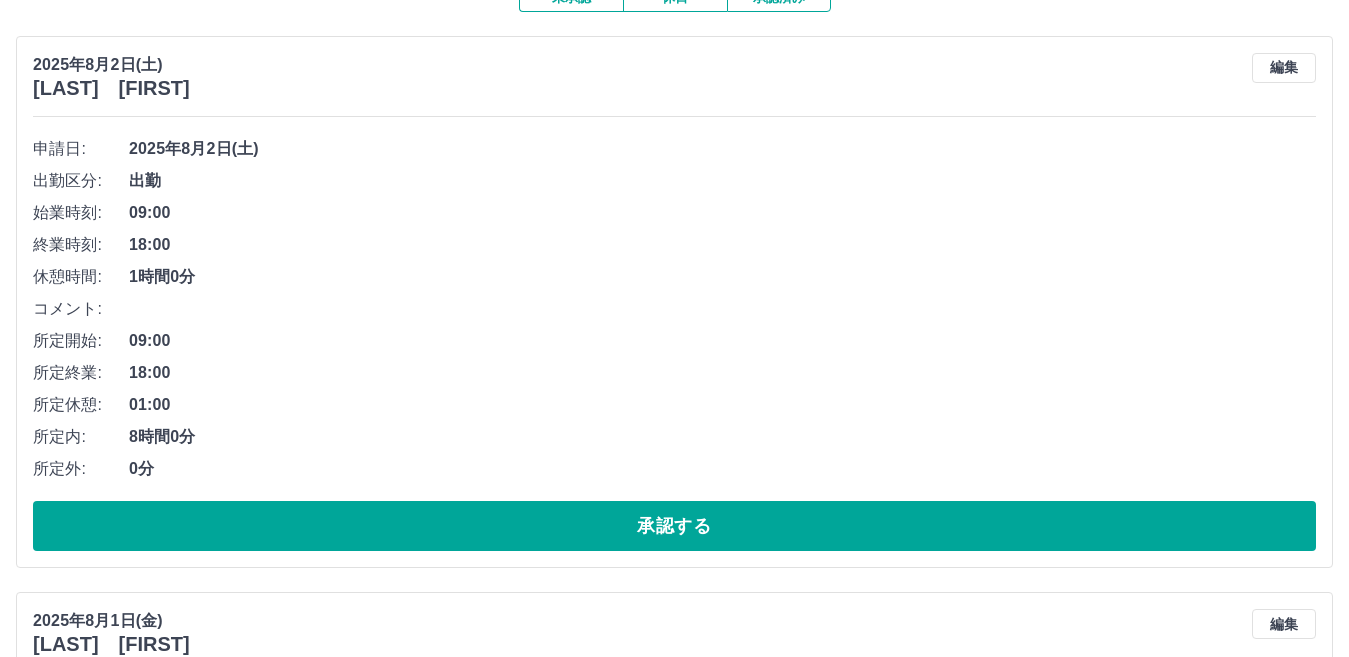 drag, startPoint x: 666, startPoint y: 532, endPoint x: 652, endPoint y: 511, distance: 25.23886 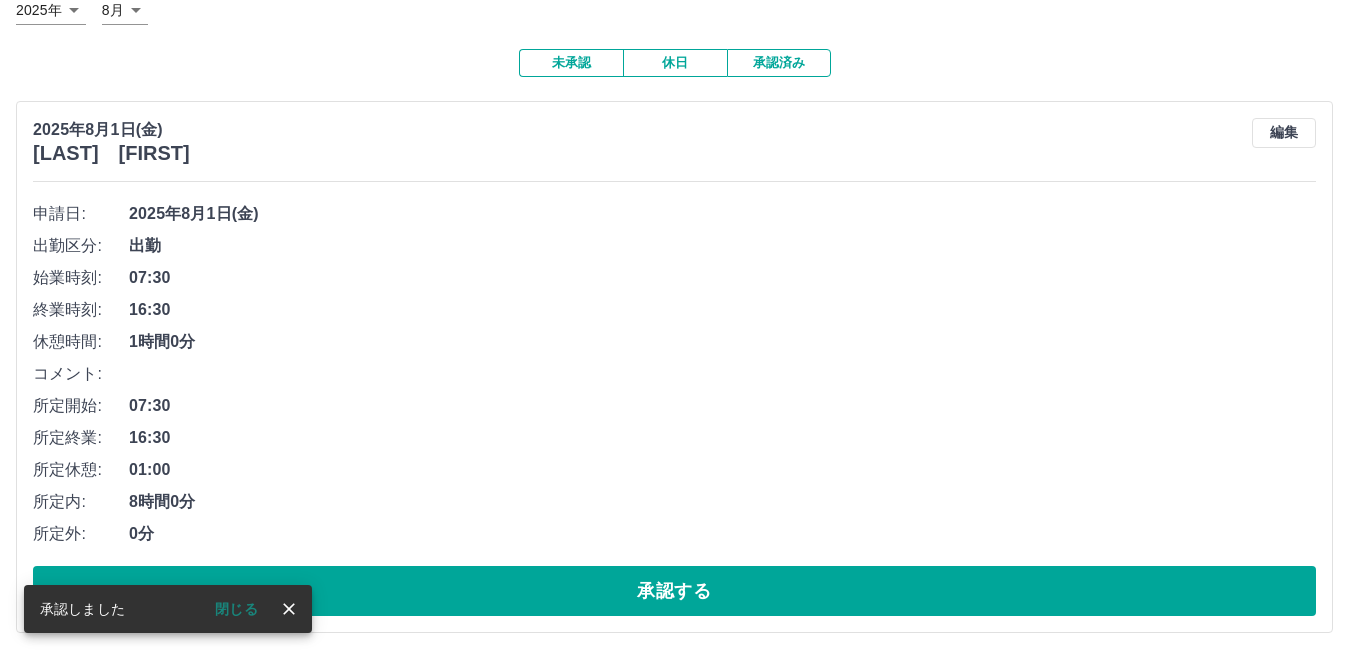 scroll, scrollTop: 137, scrollLeft: 0, axis: vertical 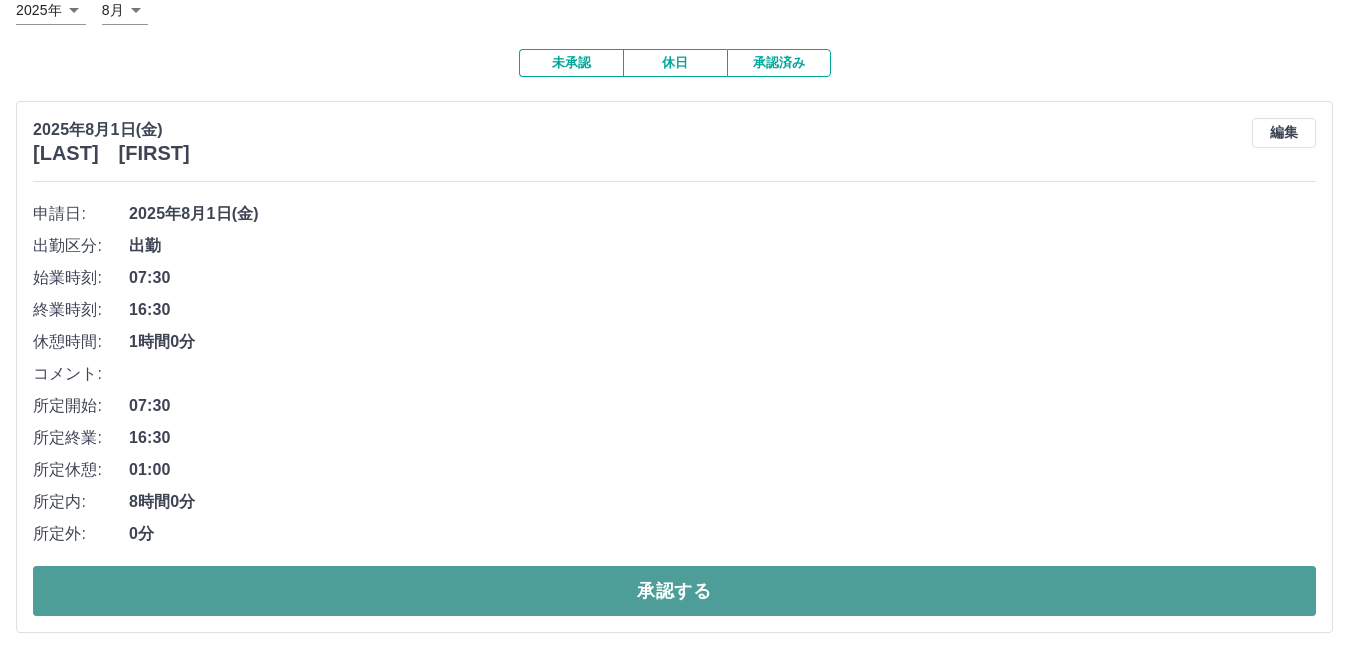 click on "承認する" at bounding box center [674, 591] 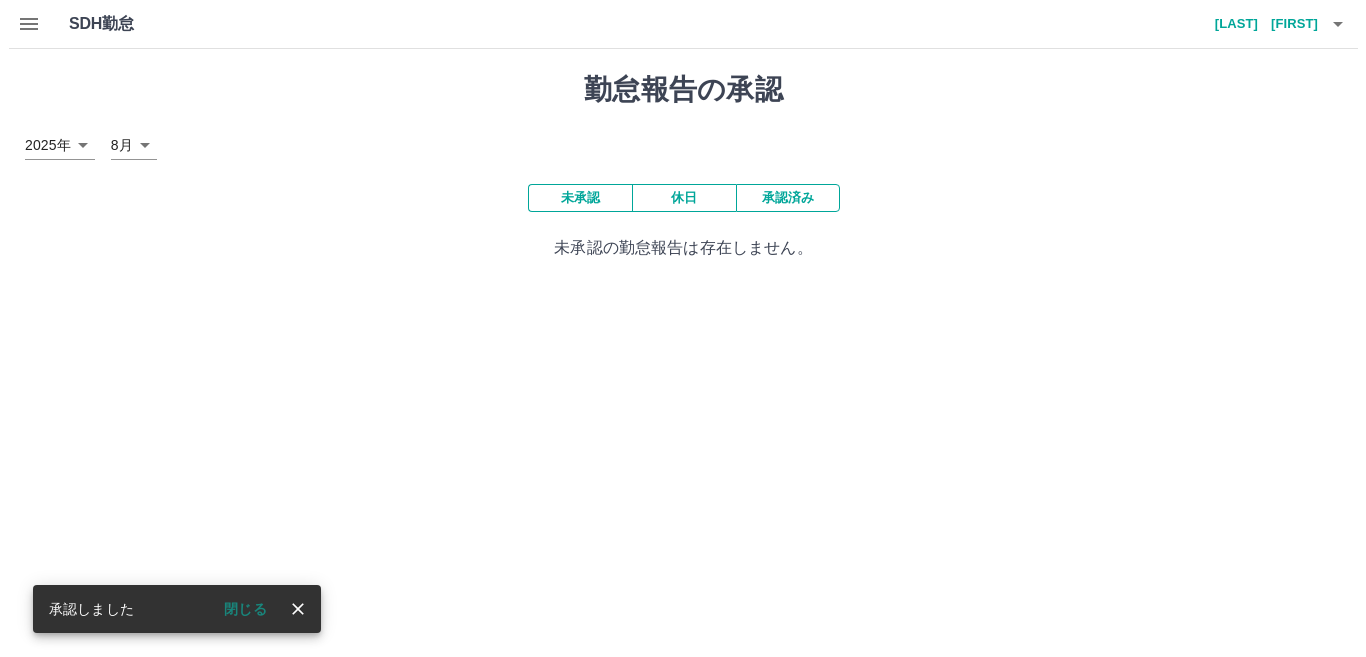 scroll, scrollTop: 0, scrollLeft: 0, axis: both 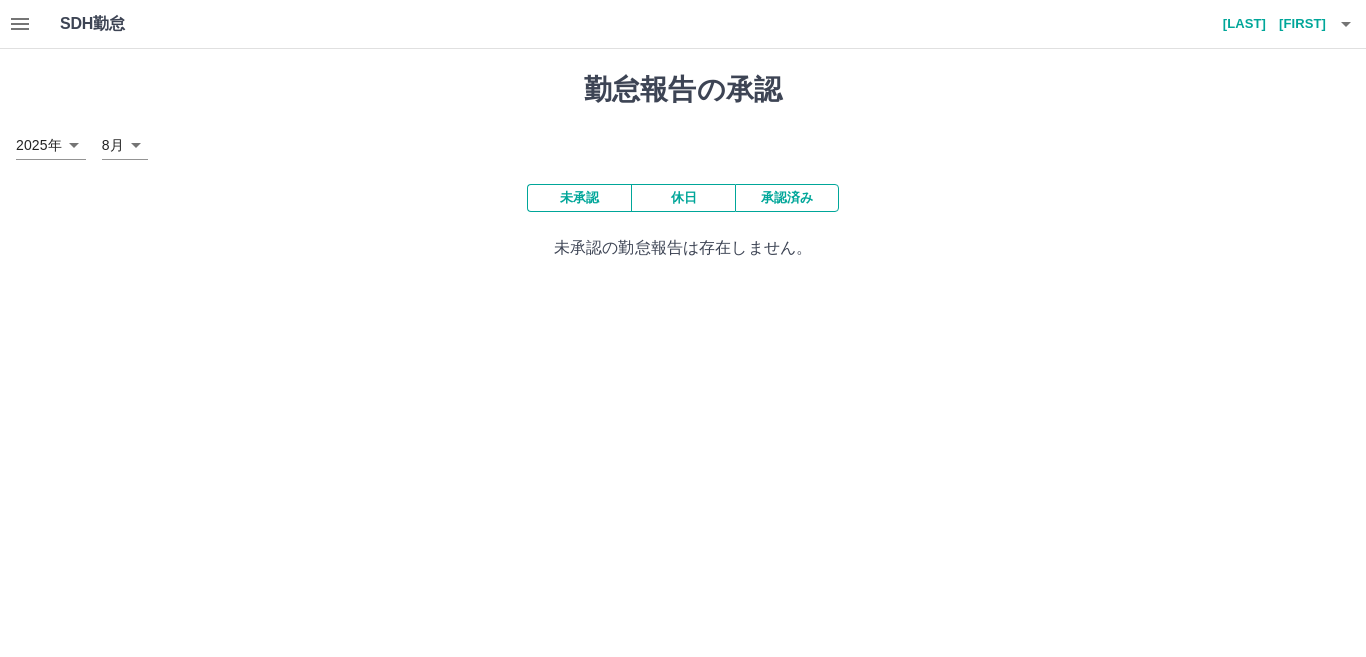 click on "未承認 休日 承認済み 未承認の勤怠報告は存在しません。" at bounding box center [683, 222] 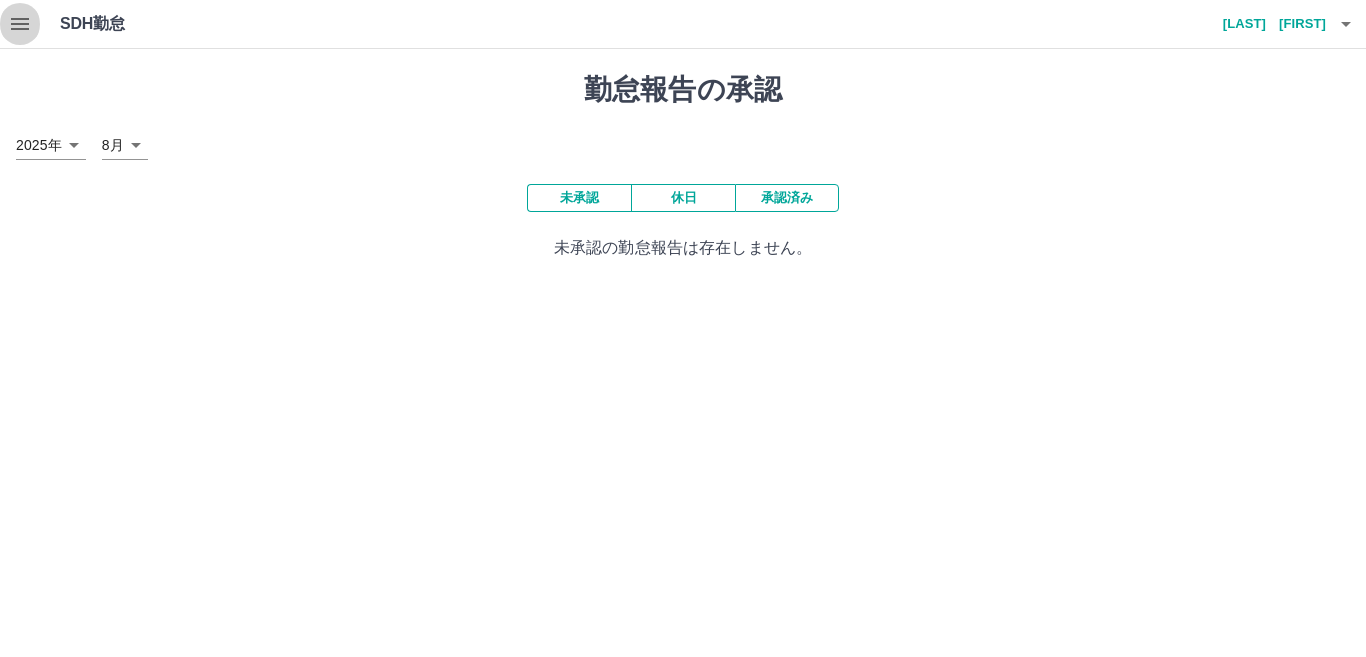 click 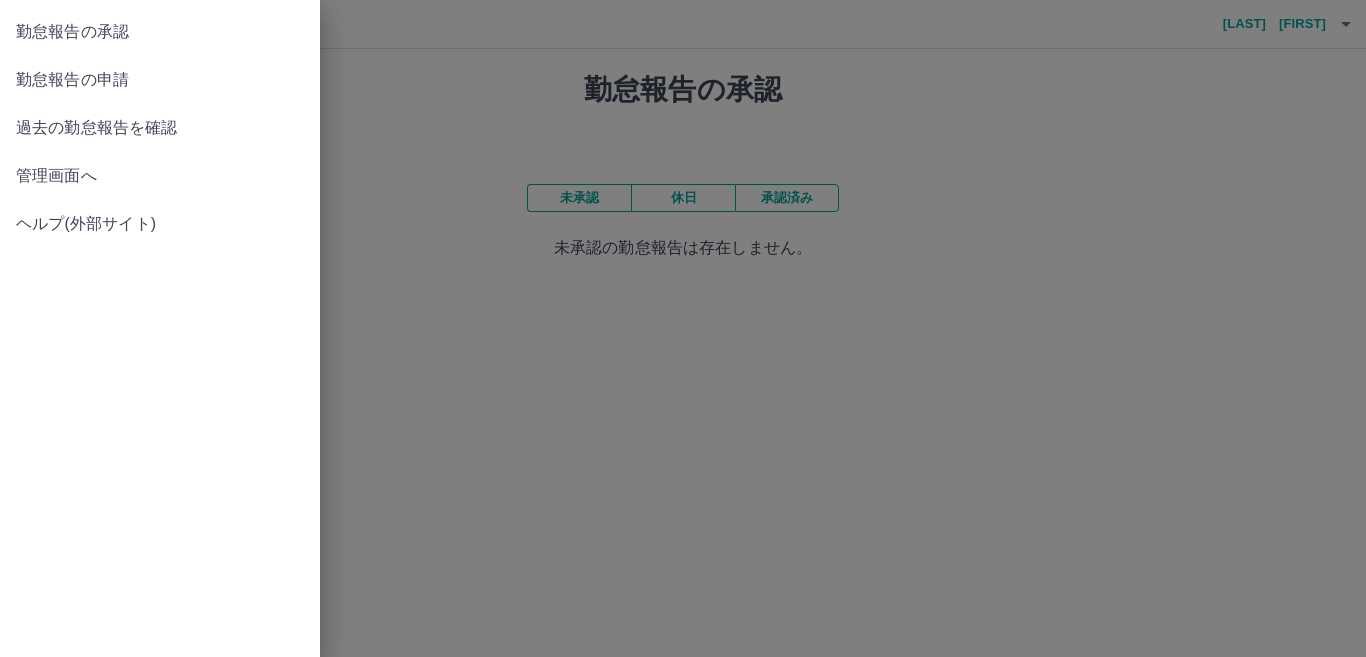 click on "勤怠報告の申請" at bounding box center (160, 80) 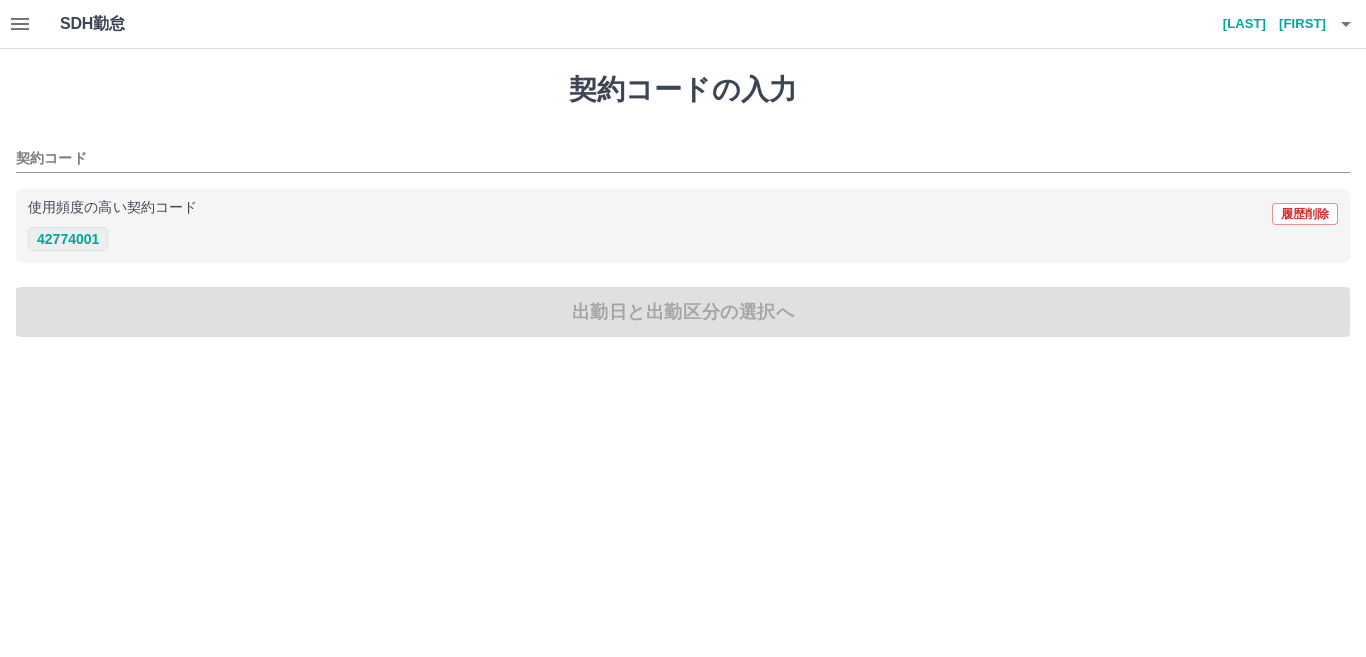 click on "42774001" at bounding box center [68, 239] 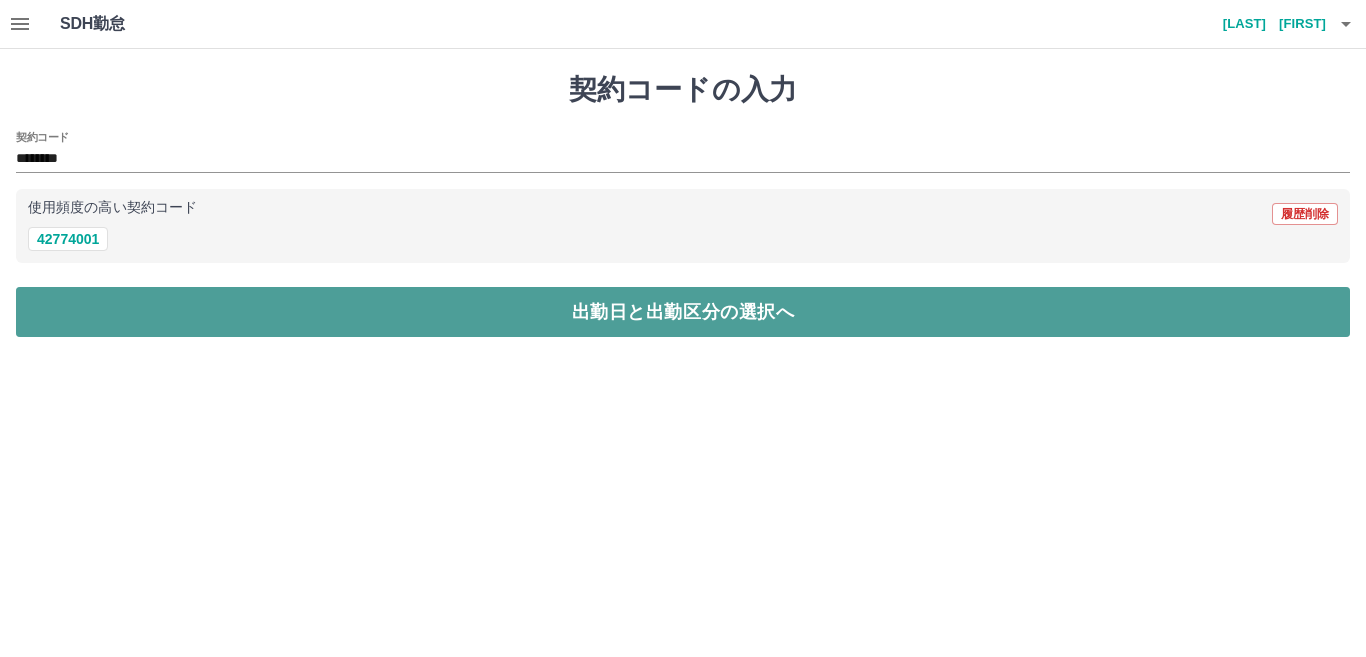 click on "出勤日と出勤区分の選択へ" at bounding box center [683, 312] 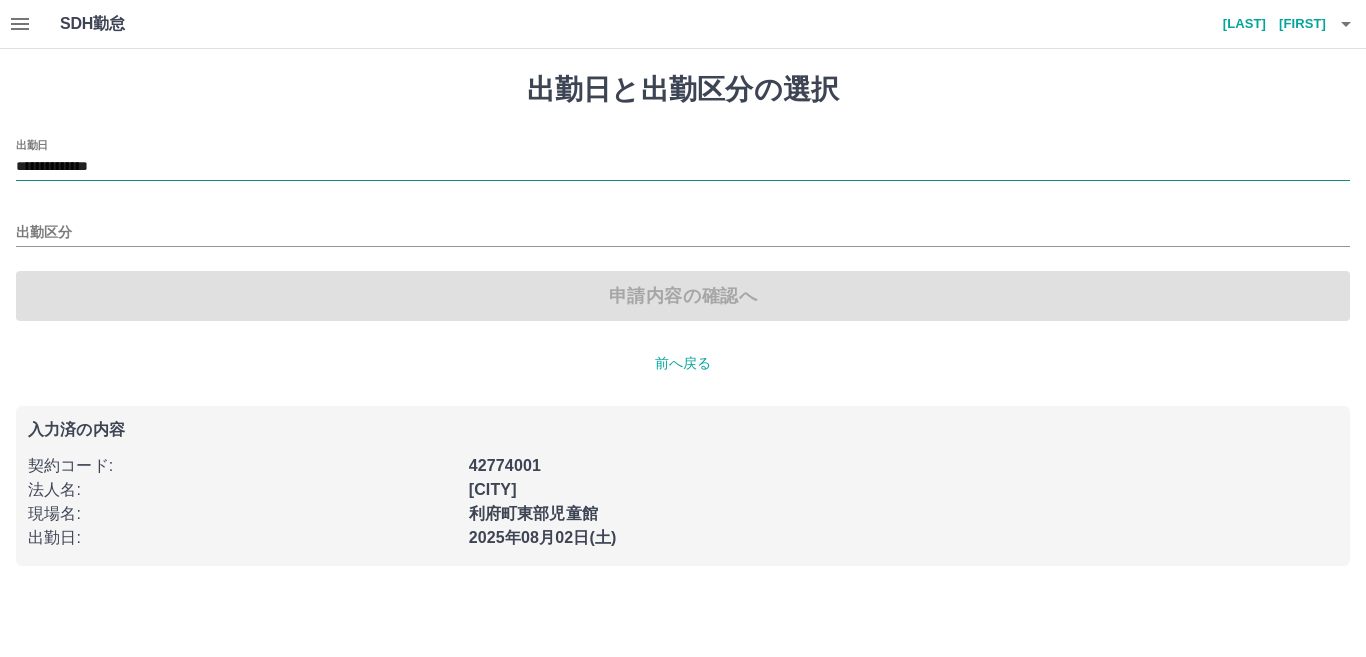 click on "**********" at bounding box center (683, 167) 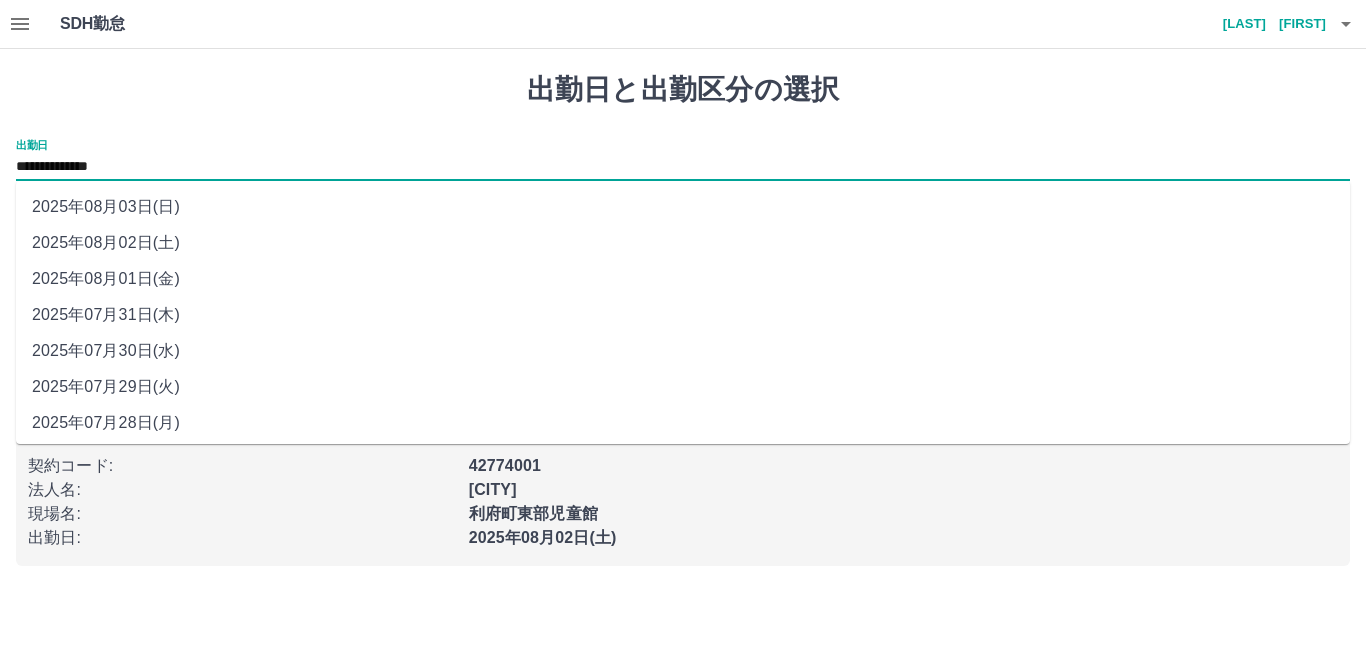 click on "2025年08月03日(日)" at bounding box center [683, 207] 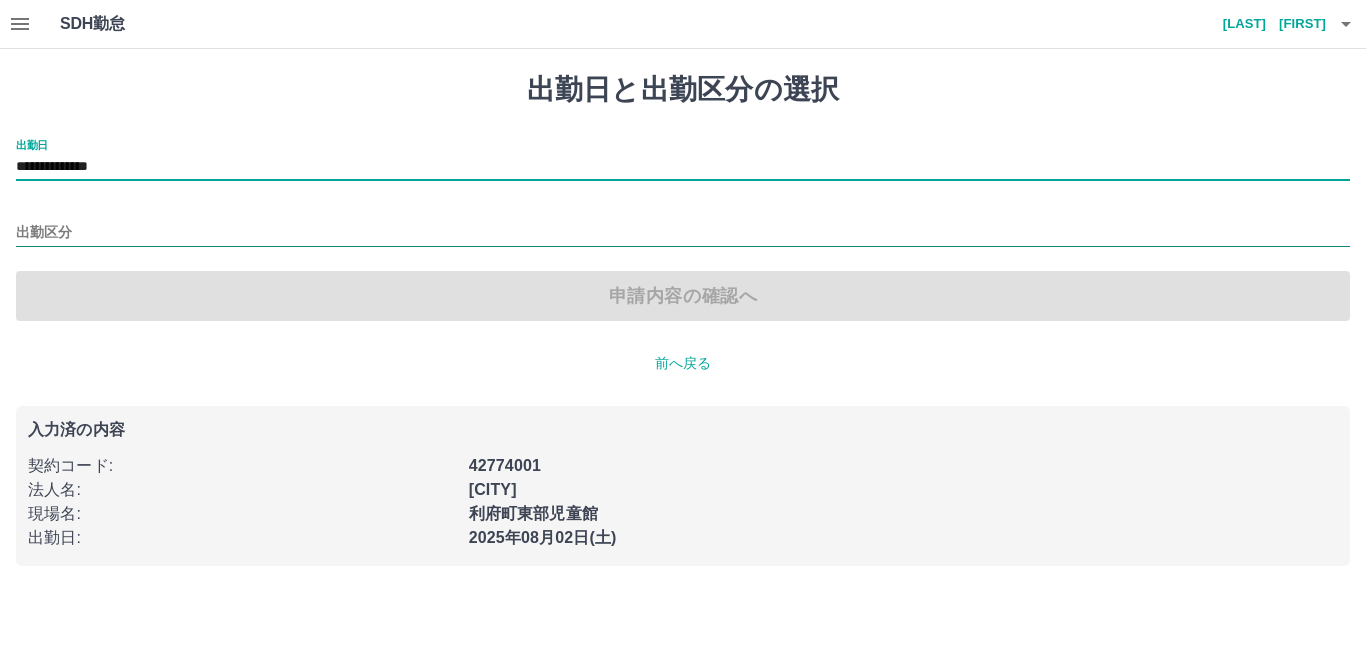 click on "出勤区分" at bounding box center (683, 233) 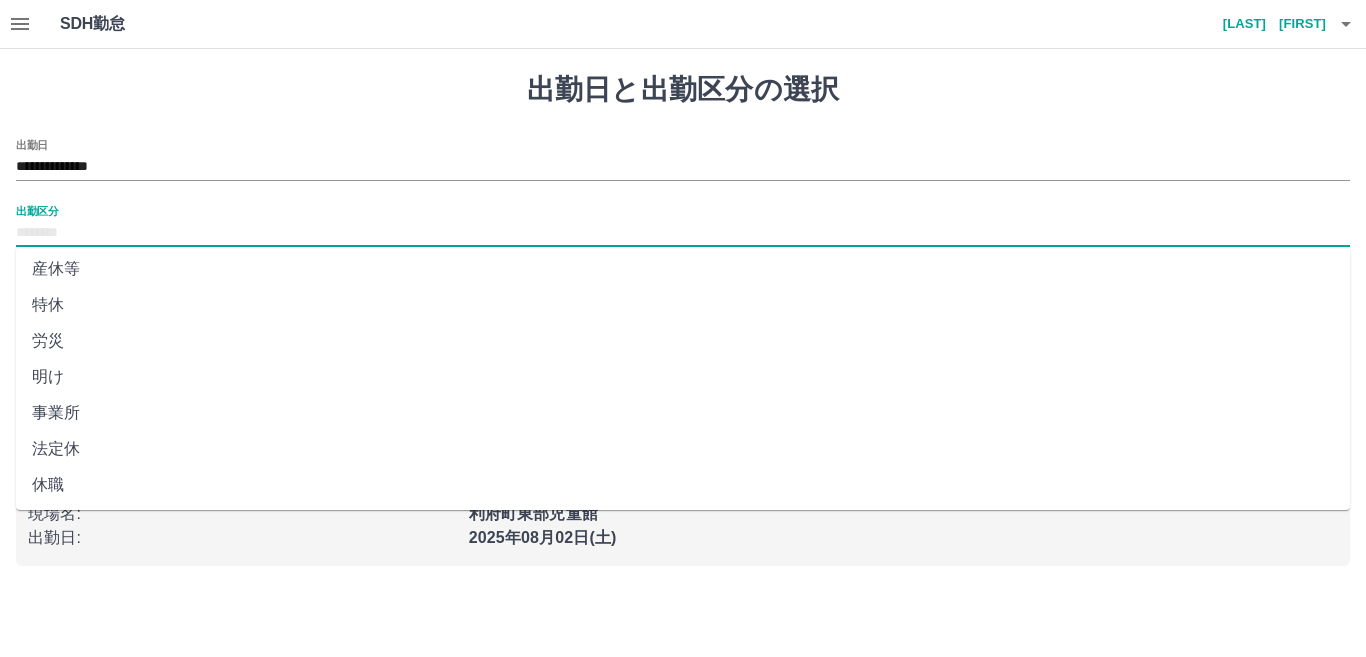 scroll, scrollTop: 401, scrollLeft: 0, axis: vertical 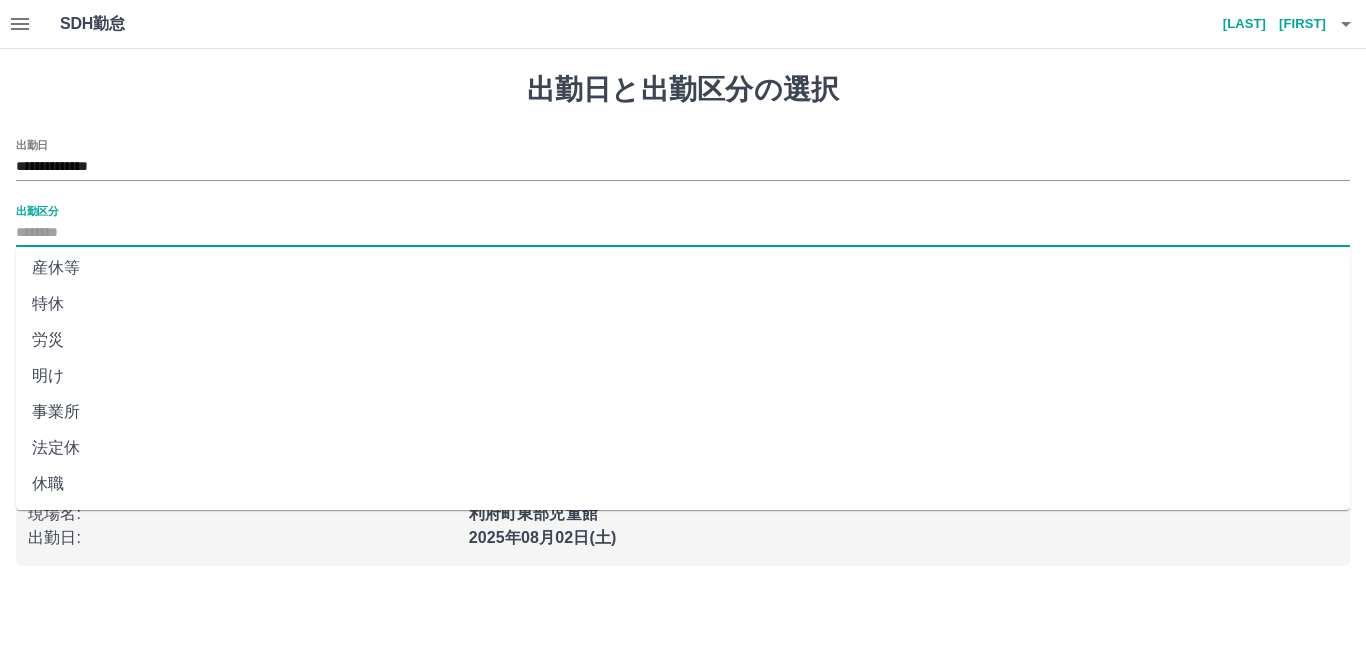 click on "法定休" at bounding box center [683, 448] 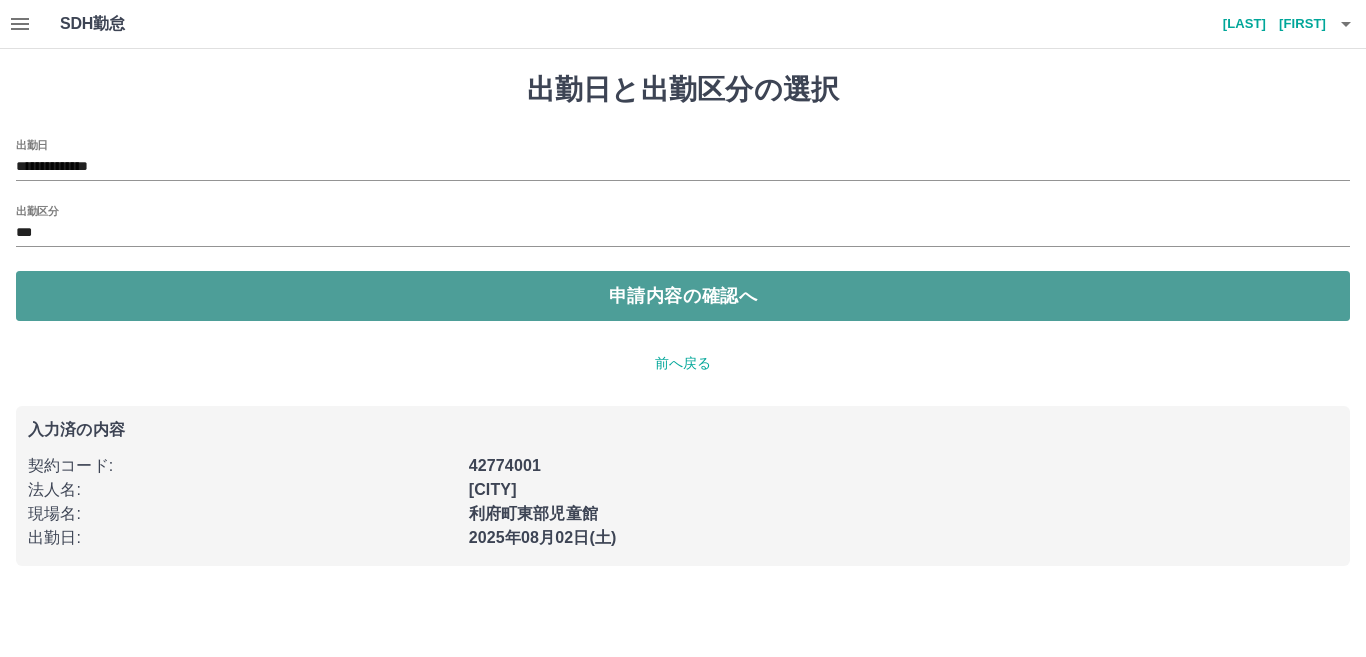 click on "申請内容の確認へ" at bounding box center [683, 296] 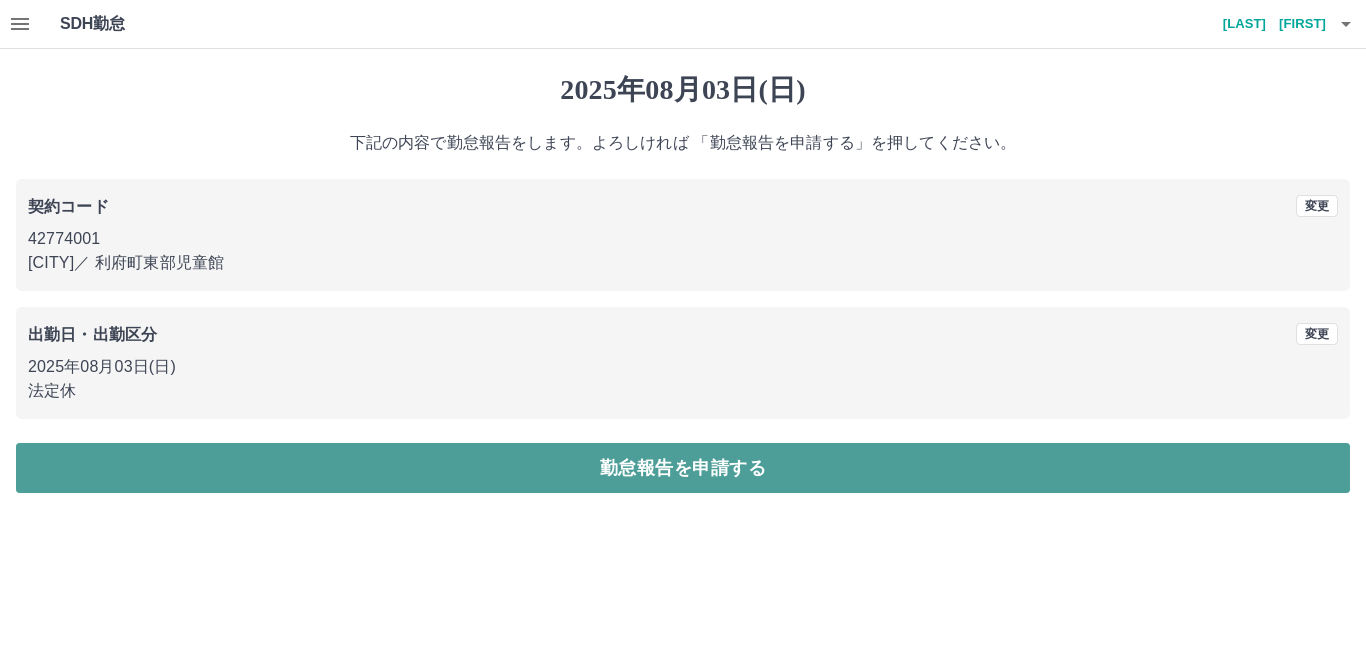 click on "勤怠報告を申請する" at bounding box center [683, 468] 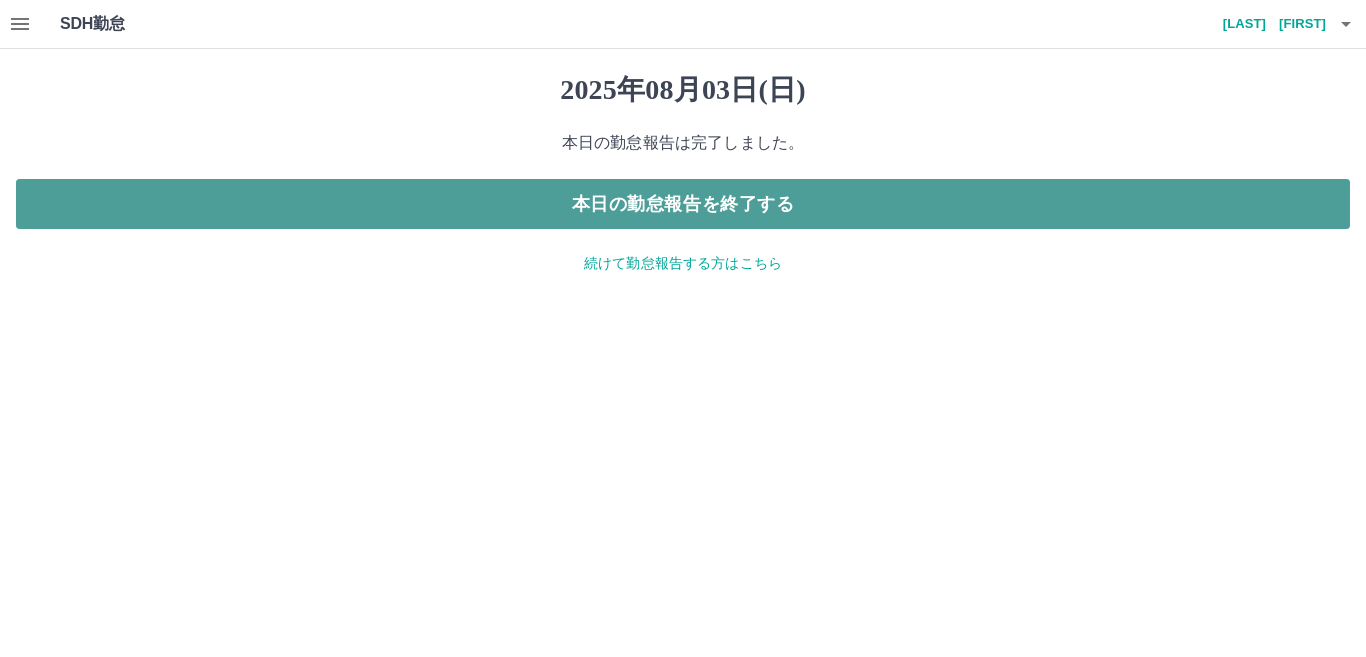 click on "本日の勤怠報告を終了する" at bounding box center [683, 204] 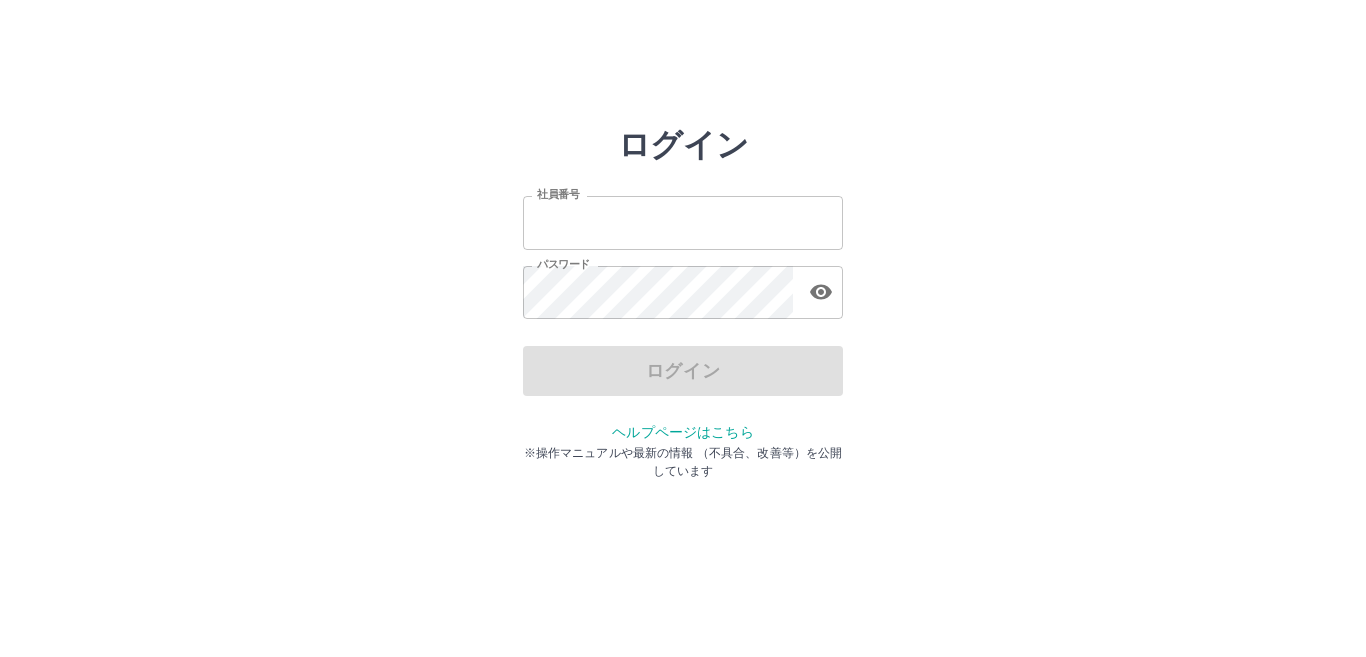 scroll, scrollTop: 0, scrollLeft: 0, axis: both 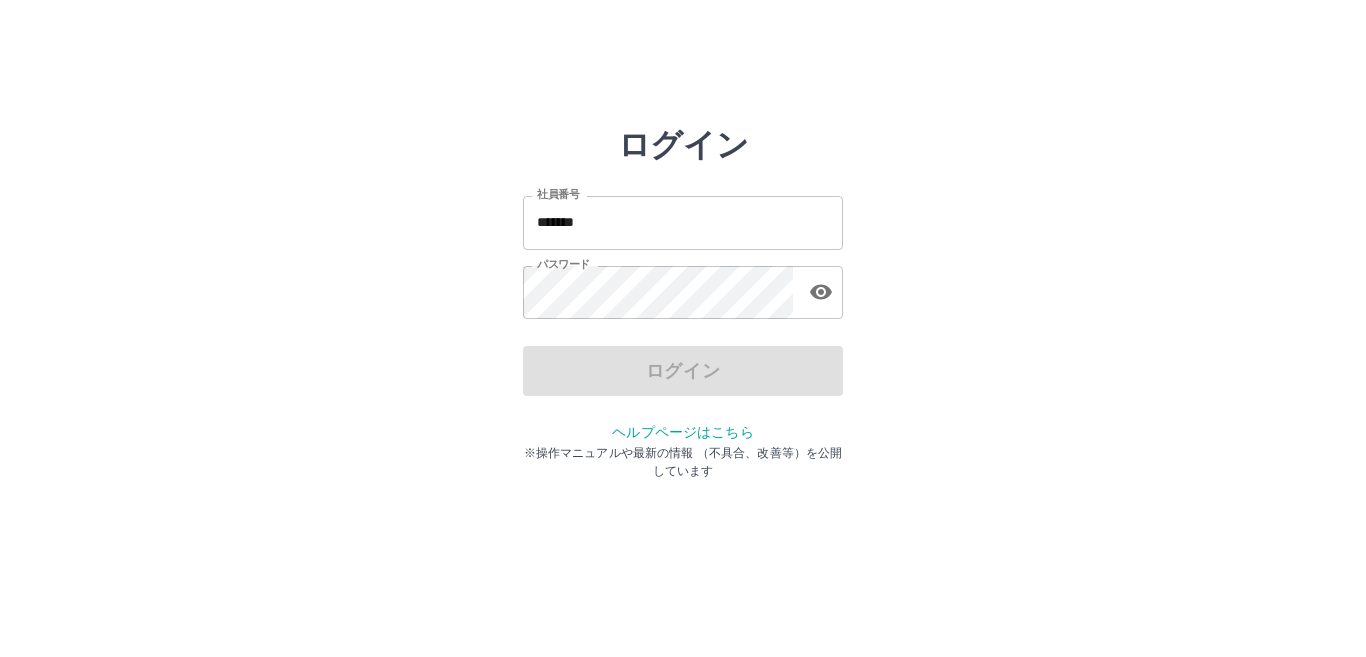 click on "*******" at bounding box center (683, 222) 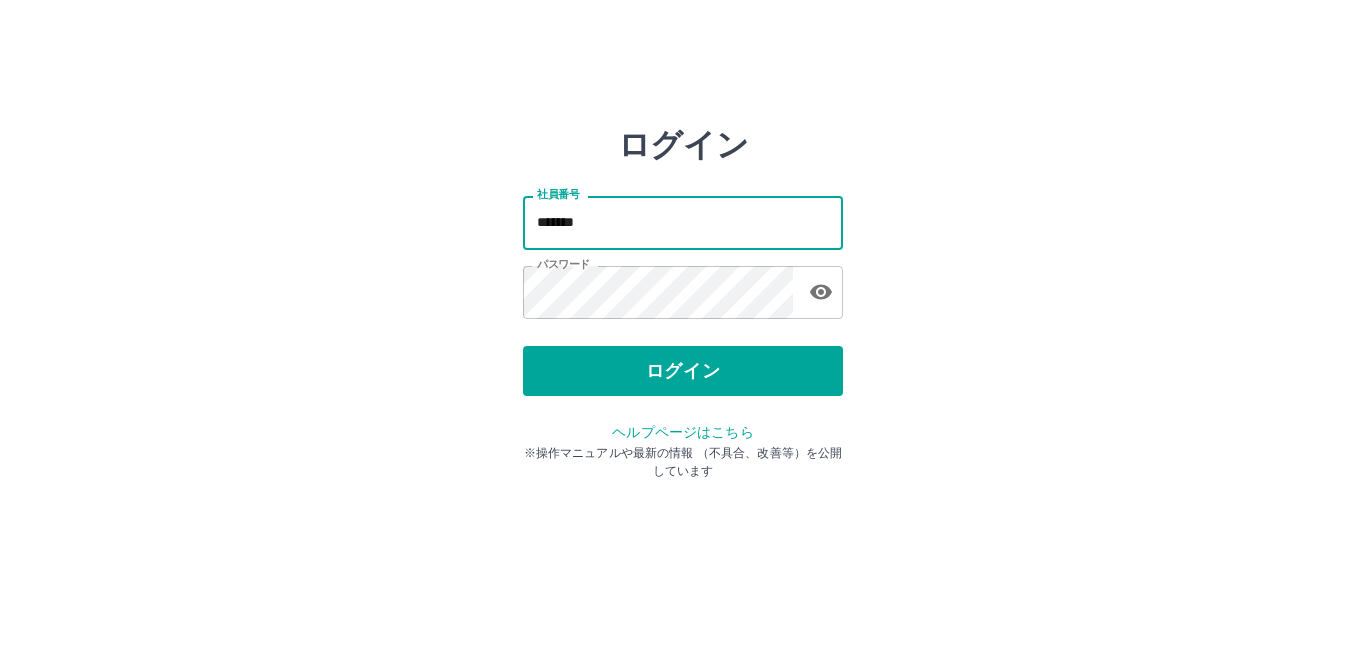 type on "*******" 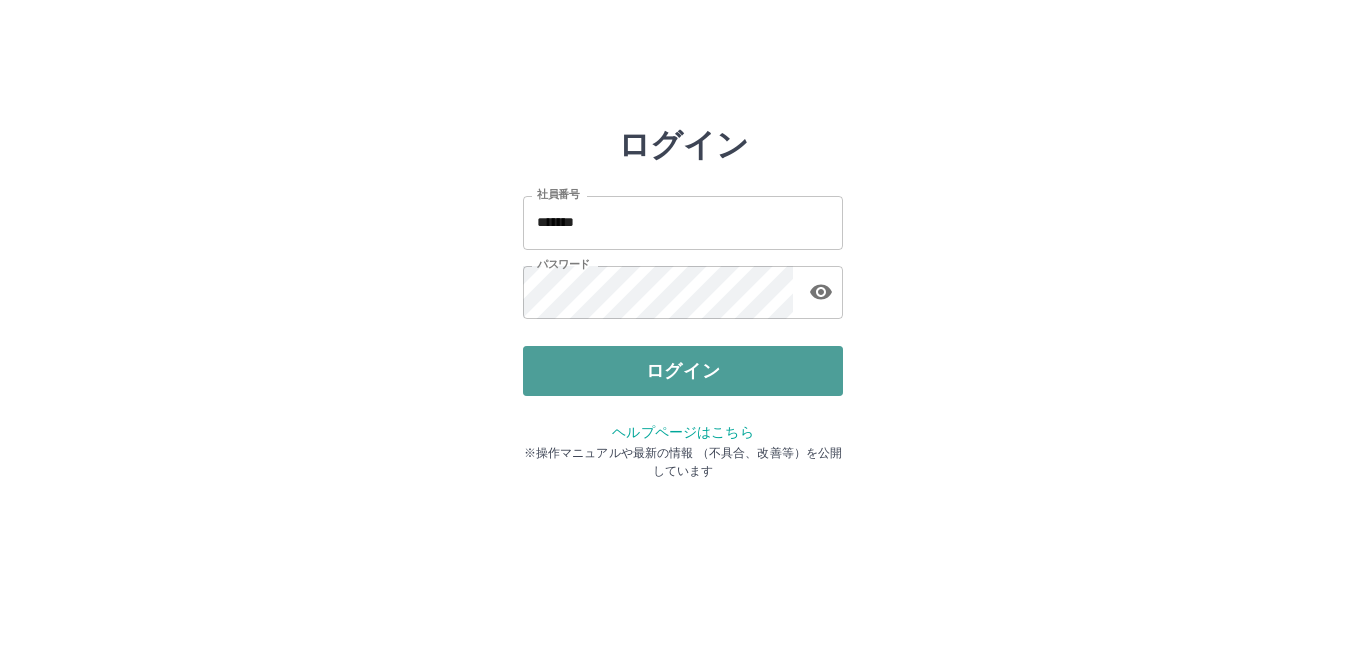 click on "ログイン" at bounding box center (683, 371) 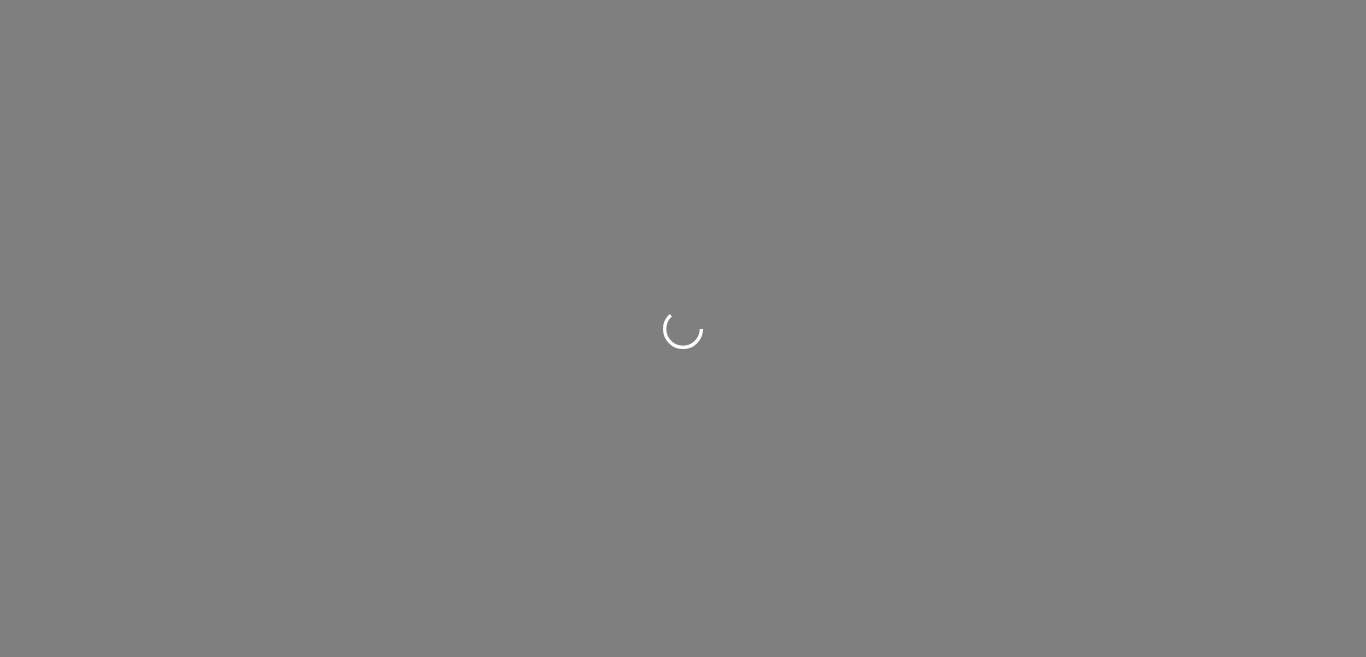 scroll, scrollTop: 0, scrollLeft: 0, axis: both 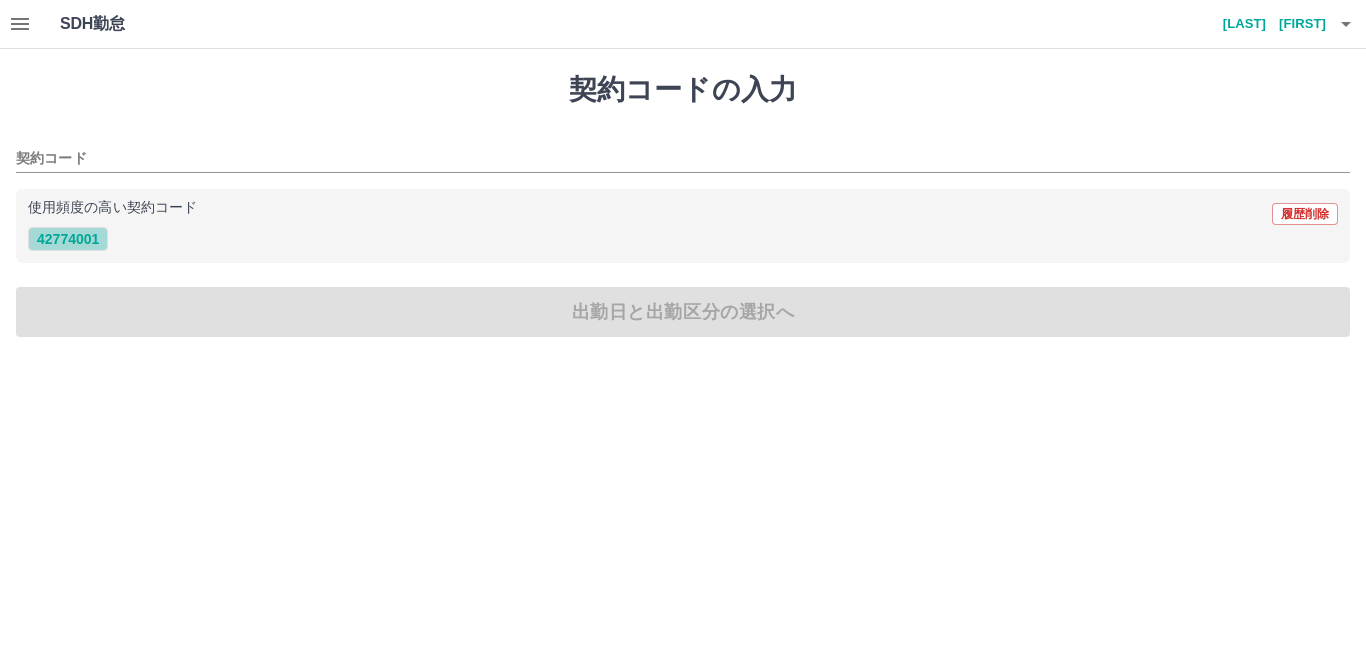 click on "42774001" at bounding box center (68, 239) 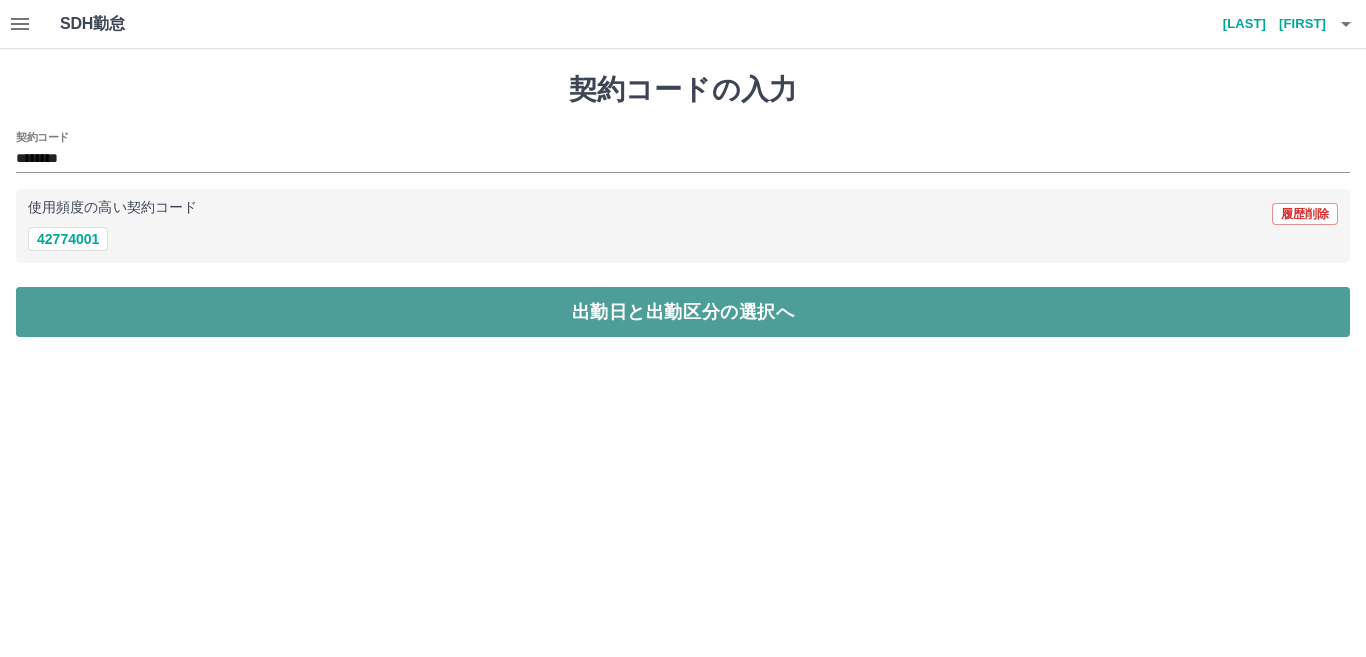 click on "出勤日と出勤区分の選択へ" at bounding box center (683, 312) 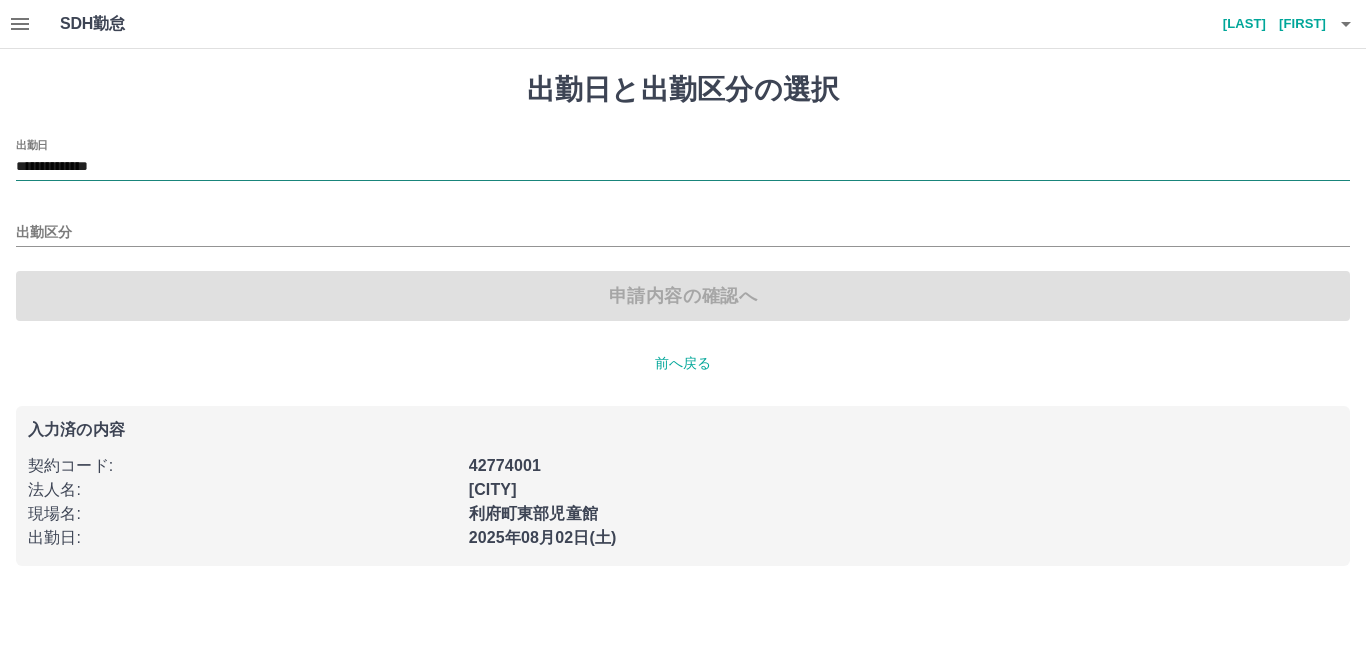 click on "**********" at bounding box center (683, 167) 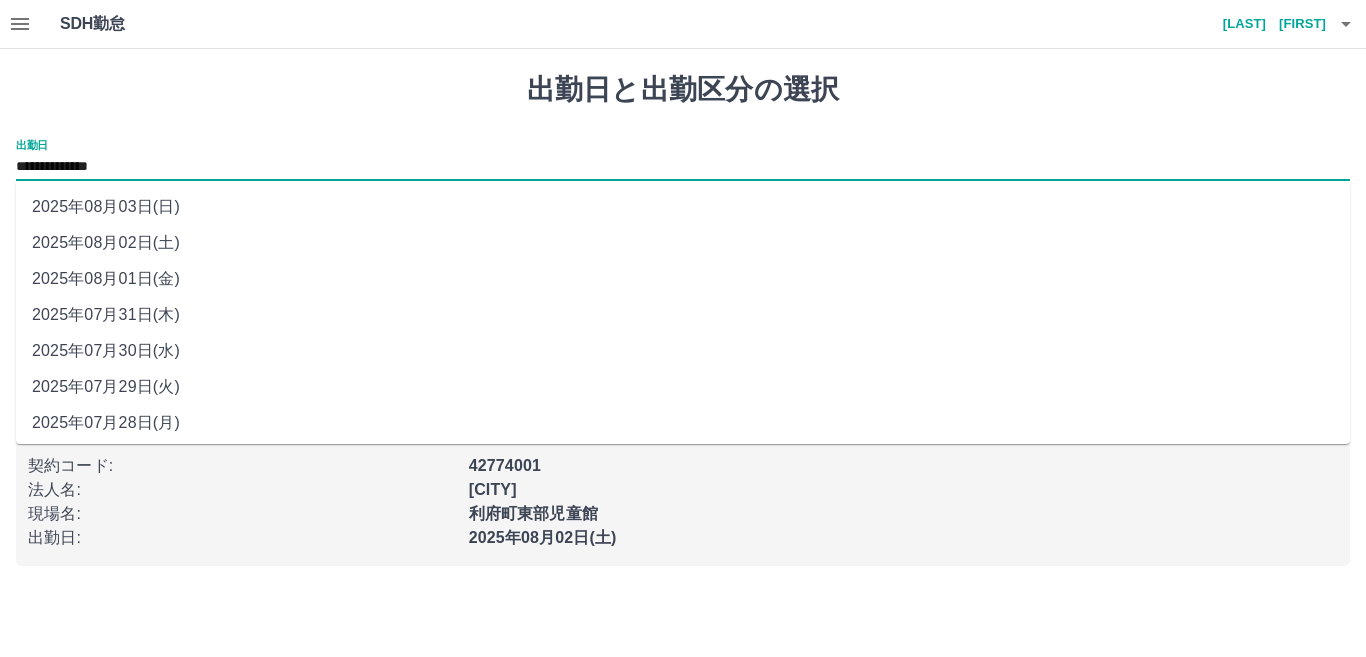 click on "2025年08月03日(日)" at bounding box center (683, 207) 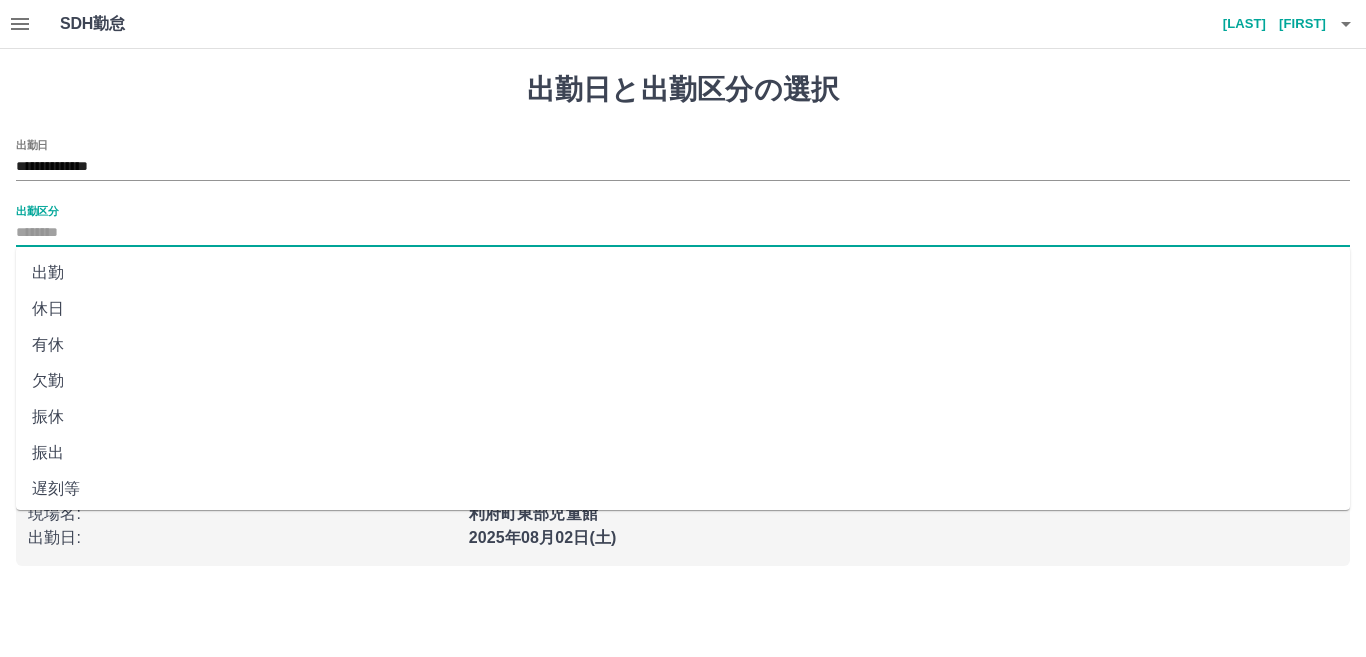 click on "出勤区分" at bounding box center (683, 233) 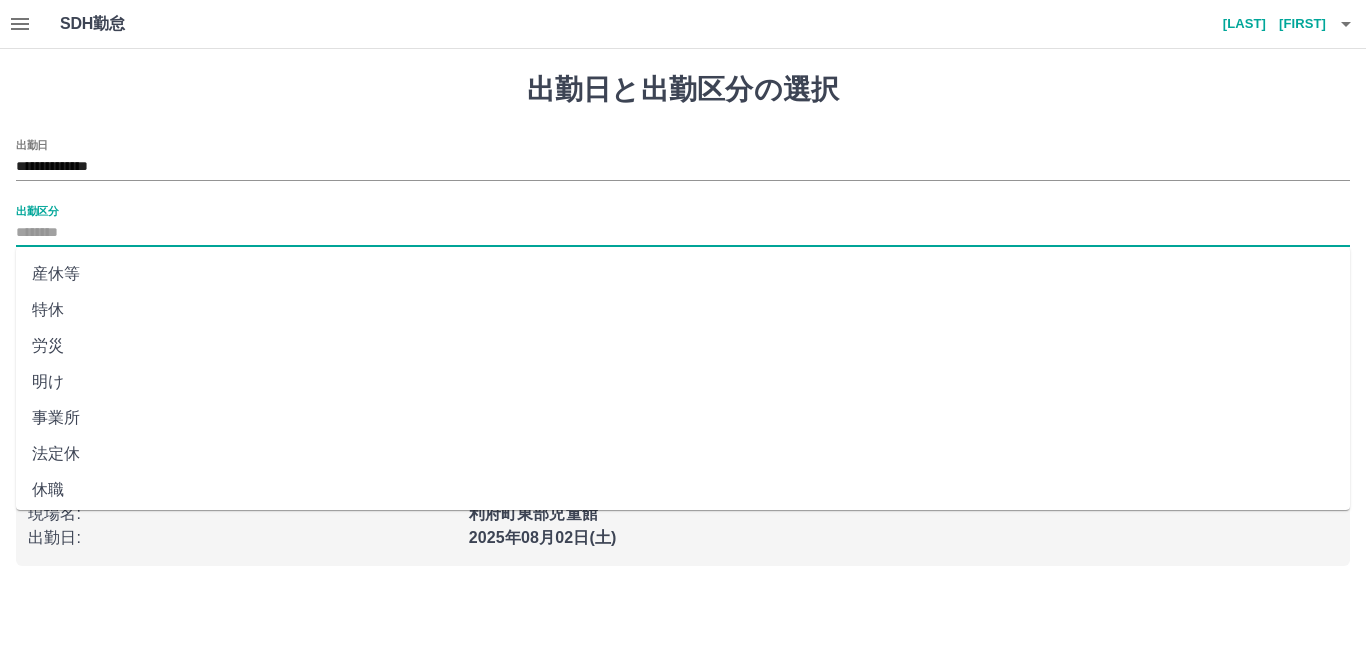 scroll, scrollTop: 401, scrollLeft: 0, axis: vertical 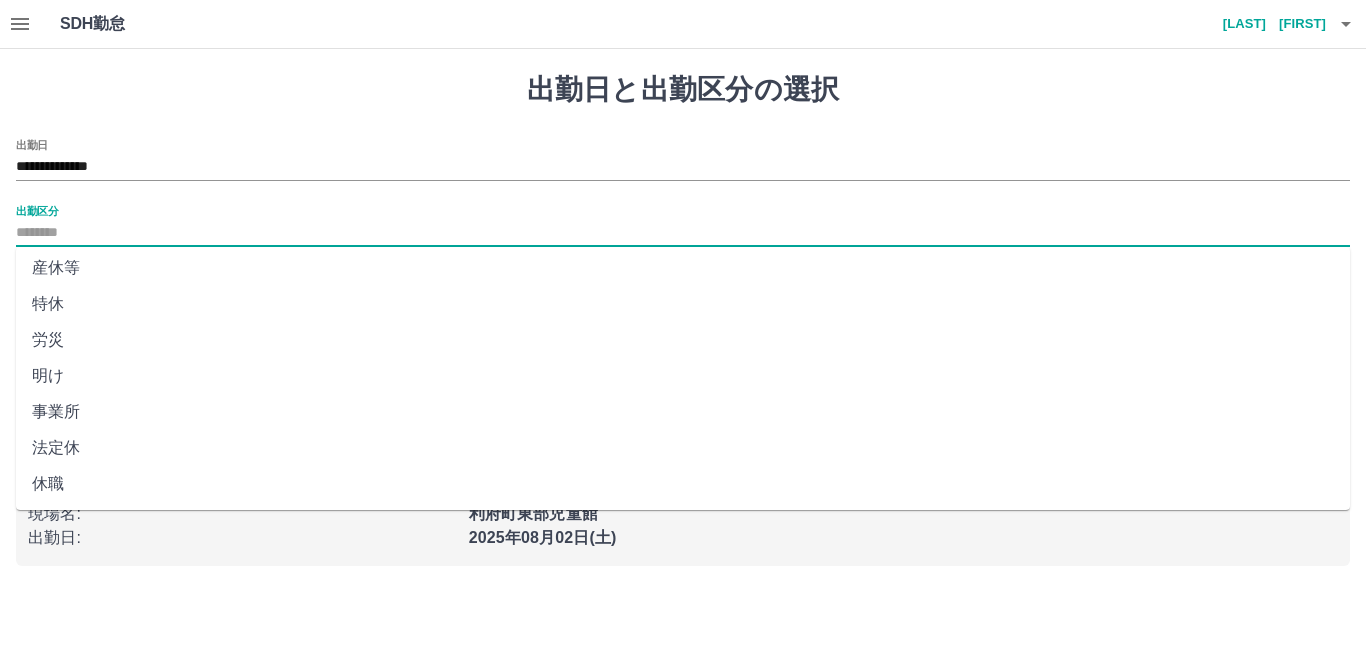 click on "法定休" at bounding box center [683, 448] 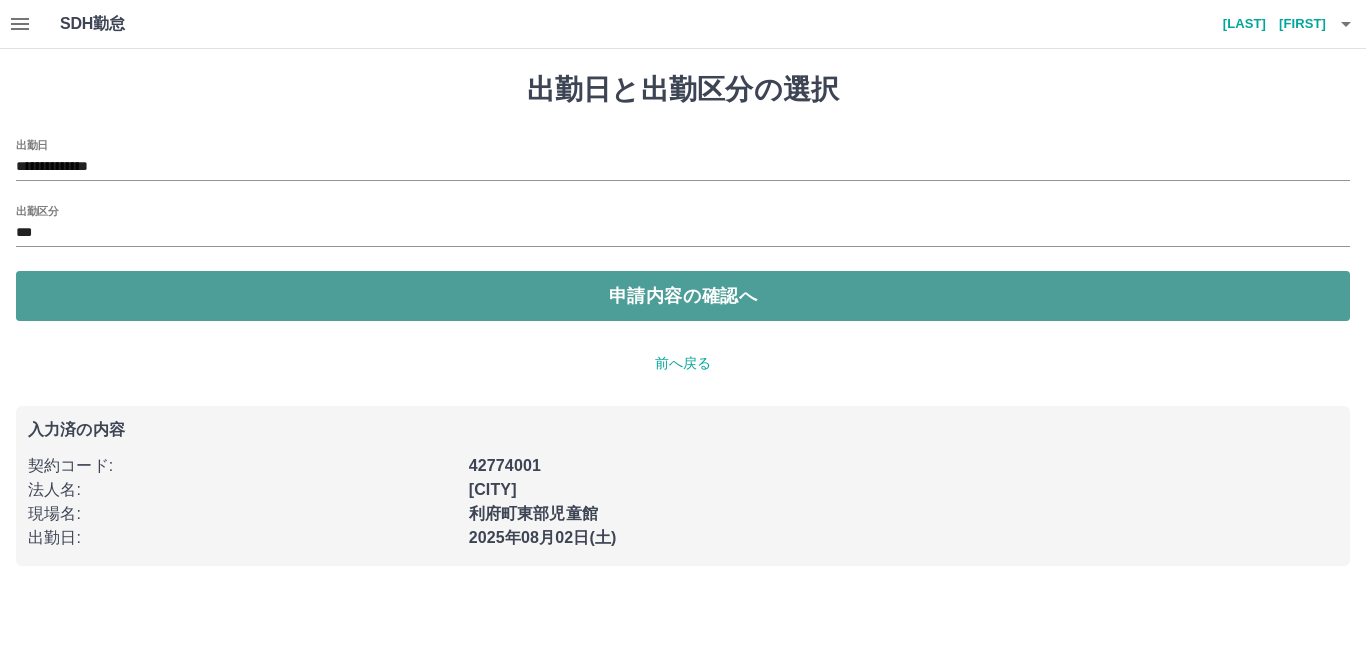 click on "申請内容の確認へ" at bounding box center (683, 296) 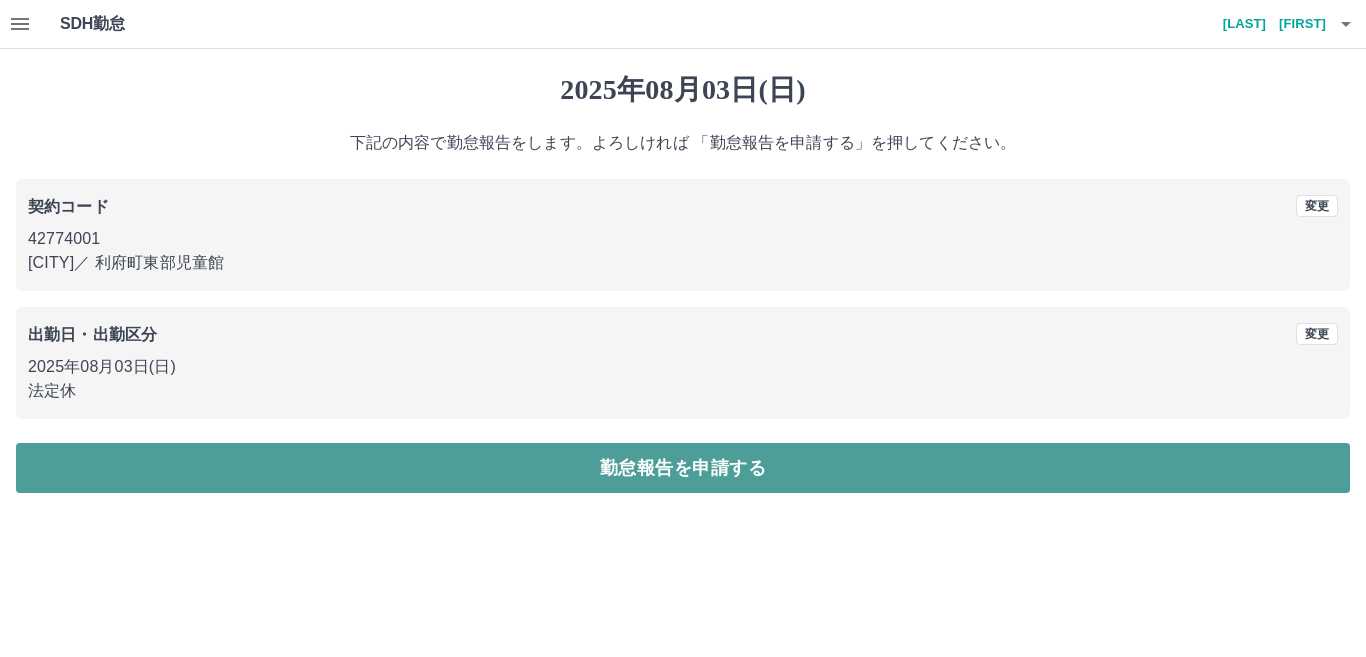 click on "勤怠報告を申請する" at bounding box center [683, 468] 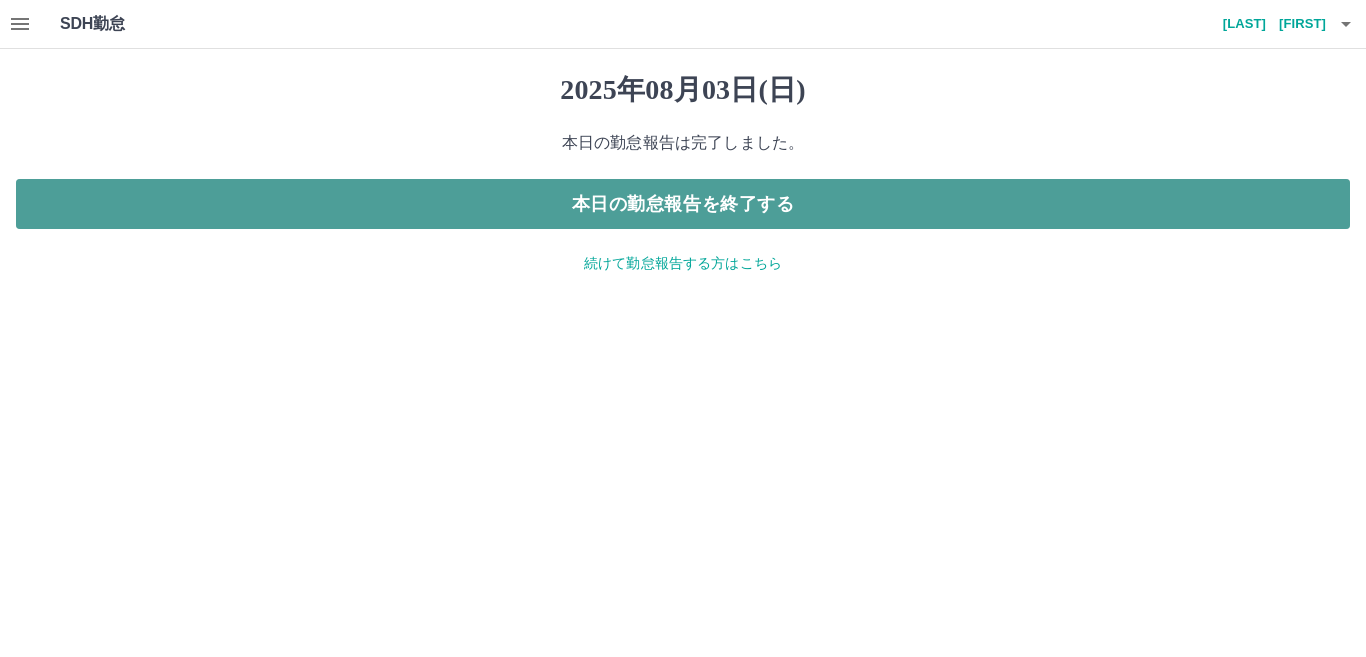 click on "本日の勤怠報告を終了する" at bounding box center [683, 204] 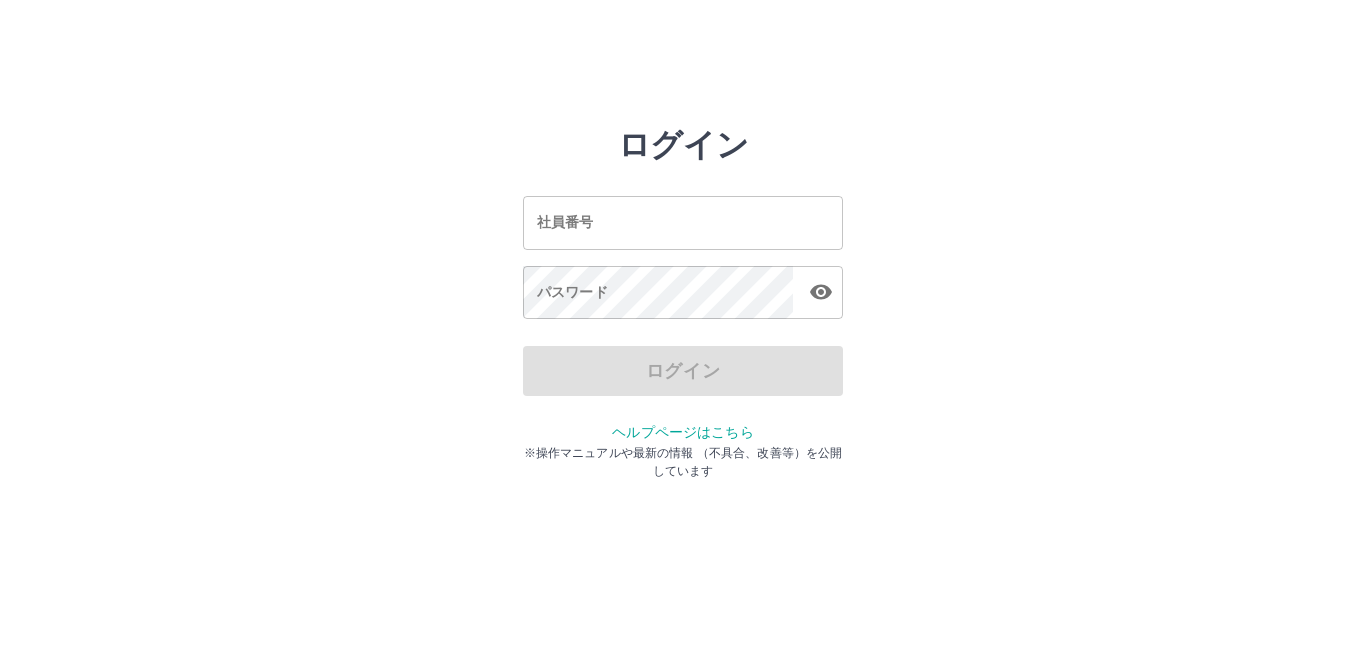 scroll, scrollTop: 0, scrollLeft: 0, axis: both 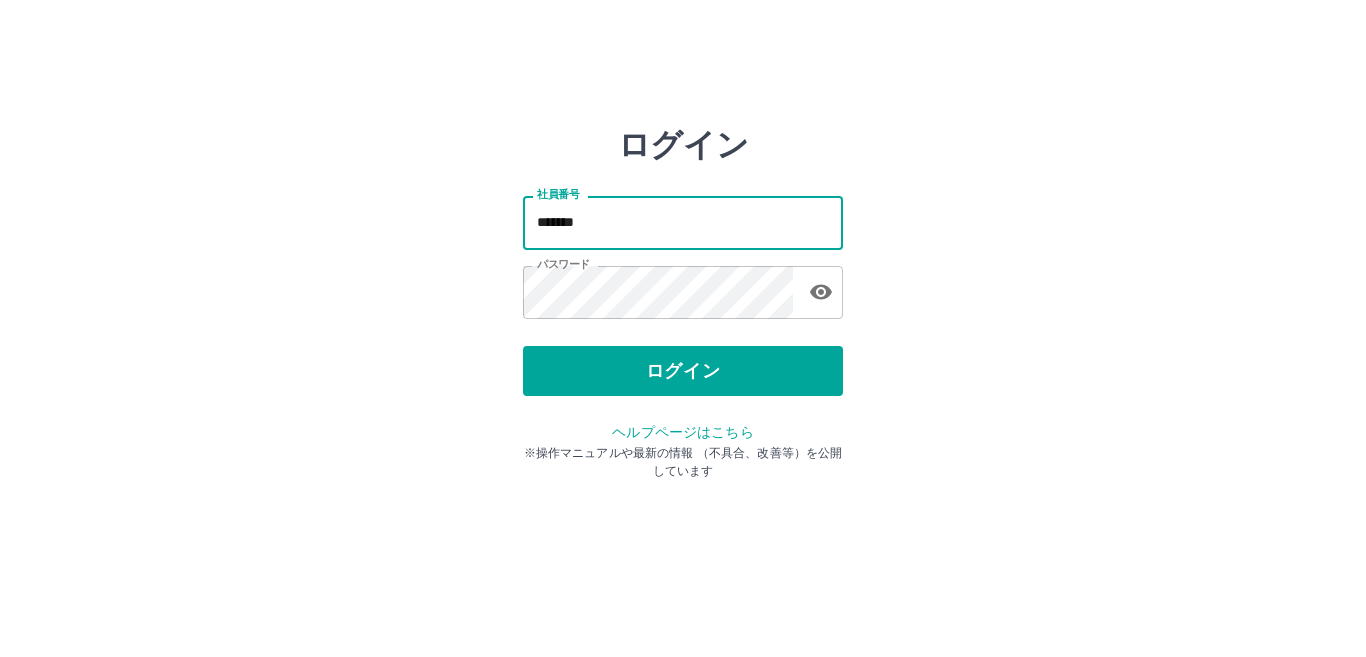click on "*******" at bounding box center (683, 222) 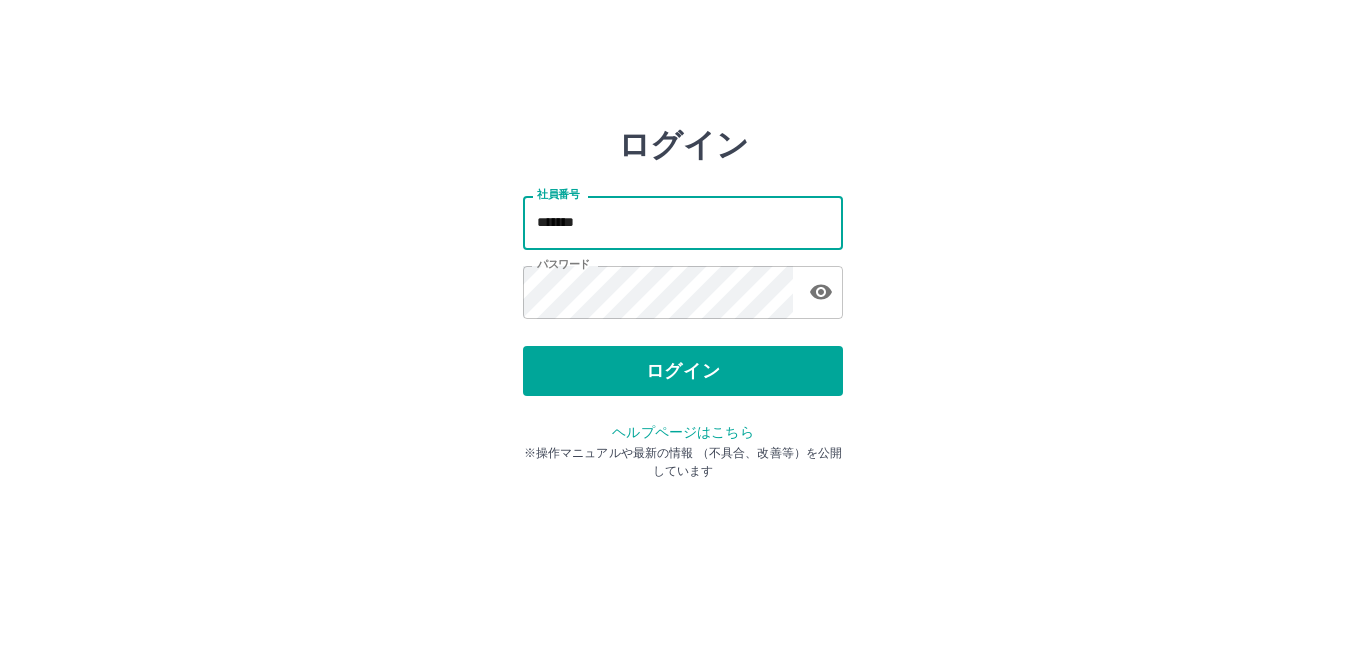 type on "*******" 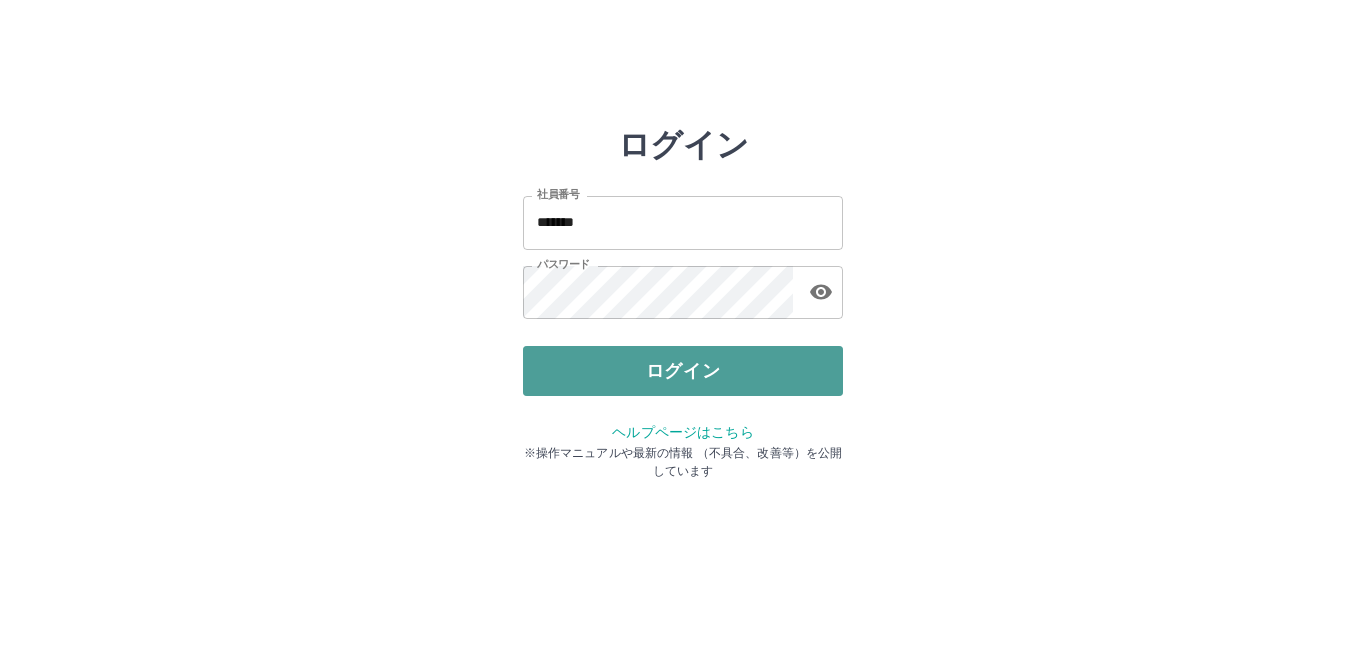 click on "ログイン" at bounding box center [683, 371] 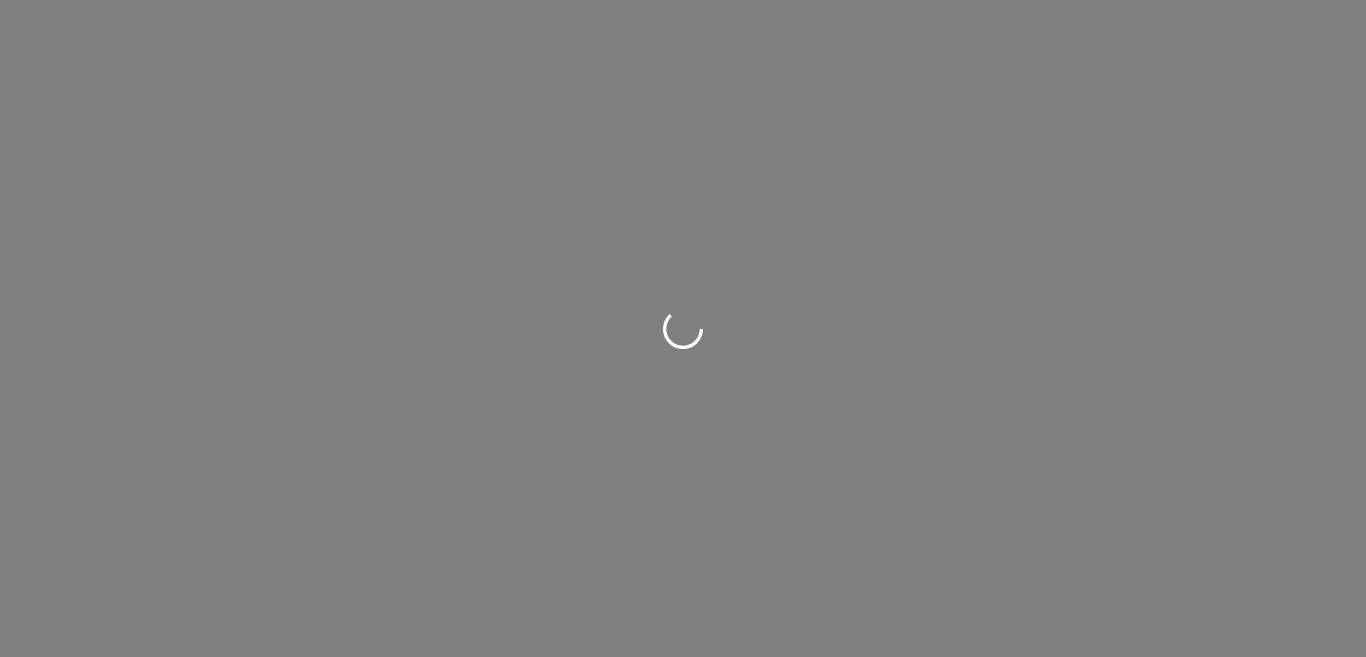scroll, scrollTop: 0, scrollLeft: 0, axis: both 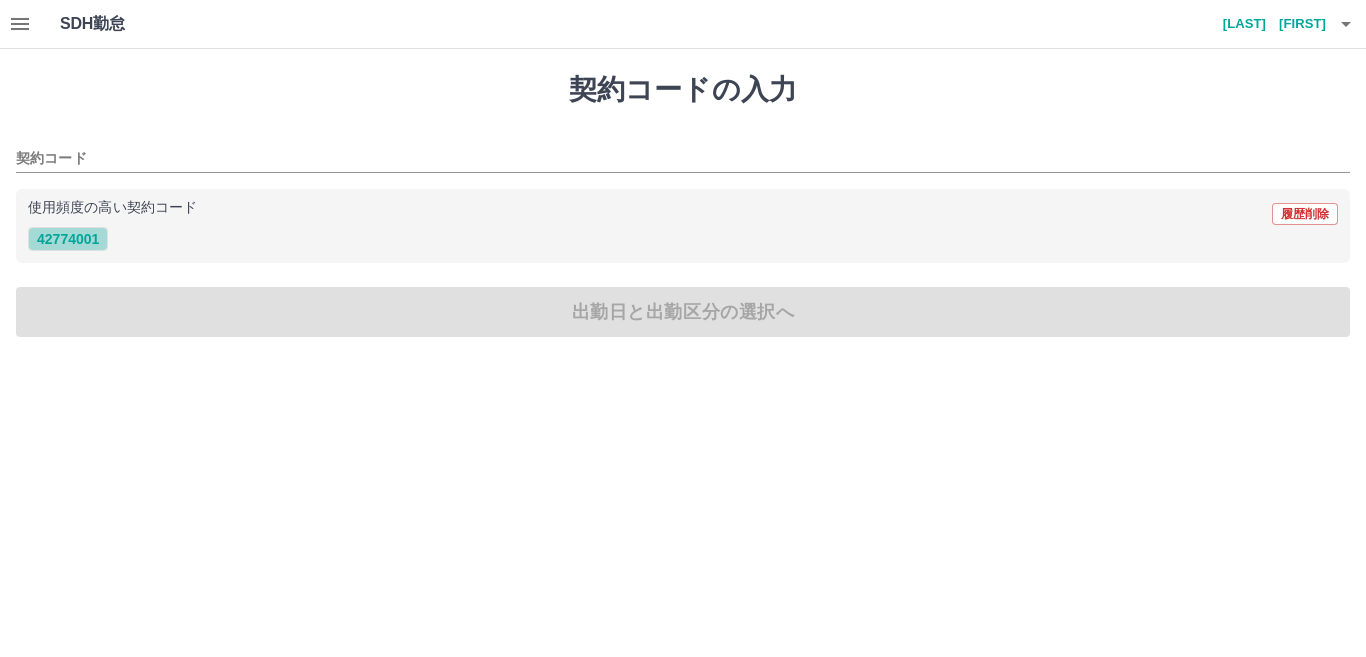 click on "42774001" at bounding box center (68, 239) 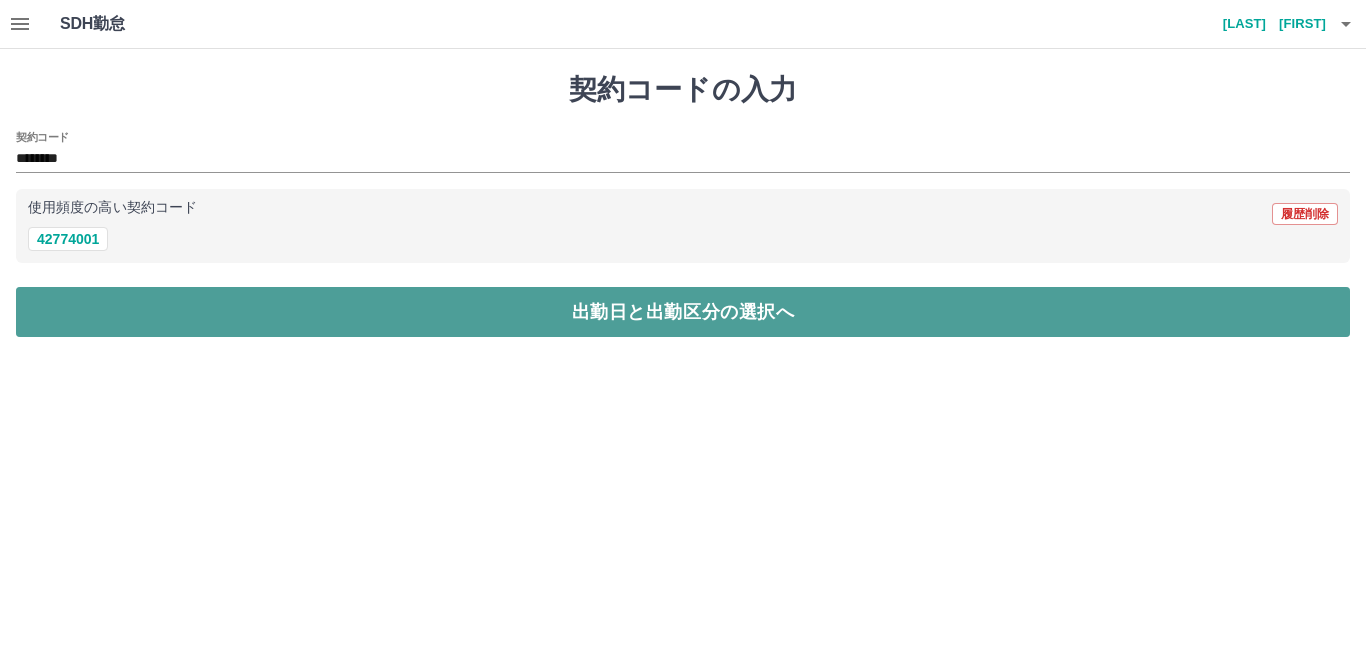 click on "出勤日と出勤区分の選択へ" at bounding box center (683, 312) 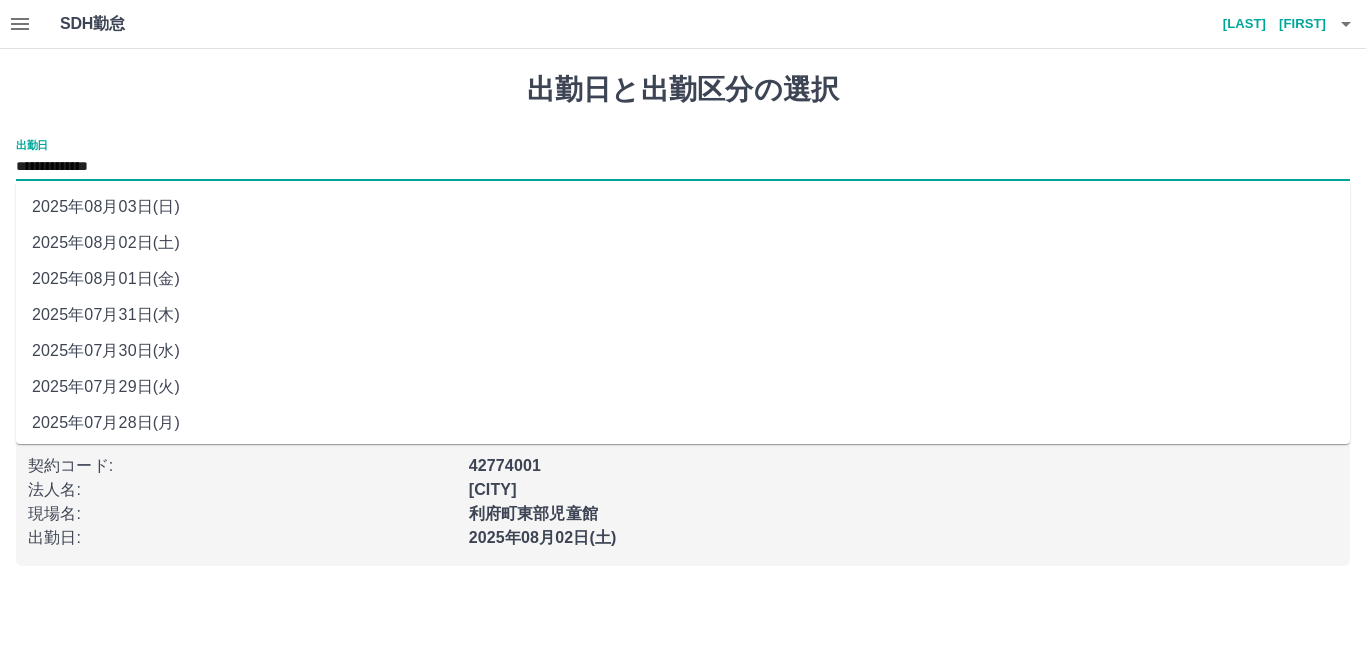click on "**********" at bounding box center [683, 167] 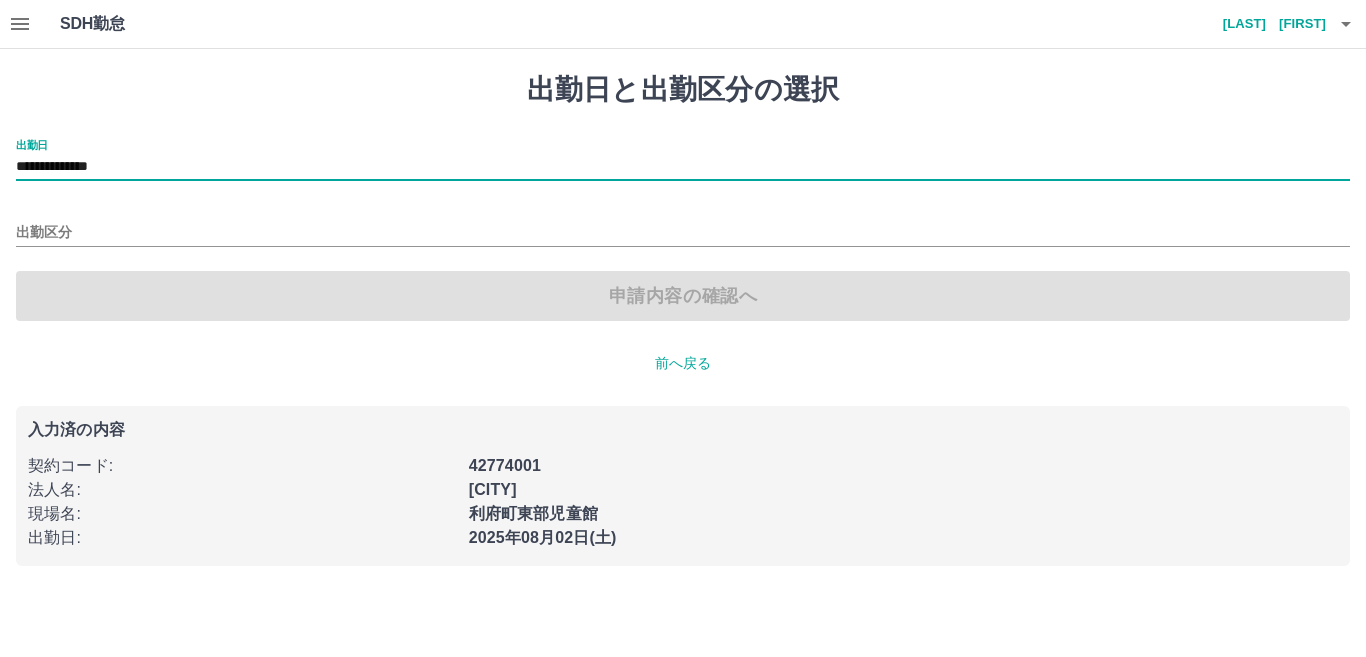 type on "**********" 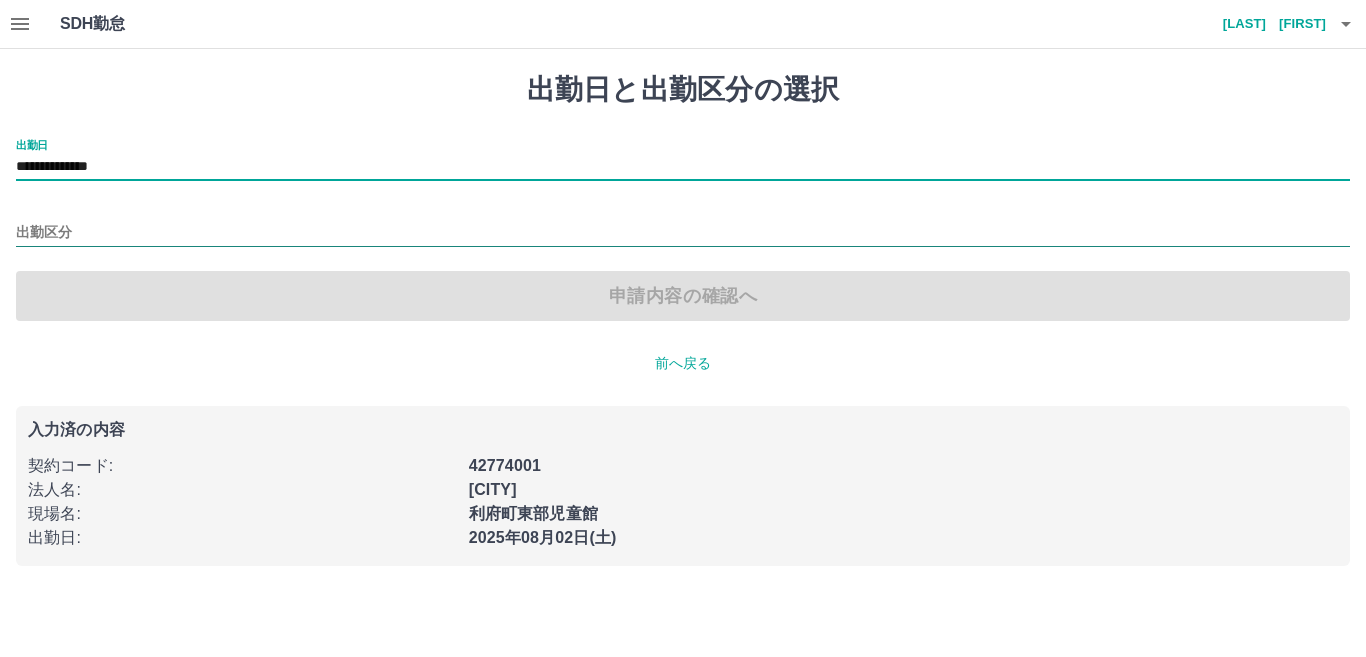 click on "出勤区分" at bounding box center (683, 233) 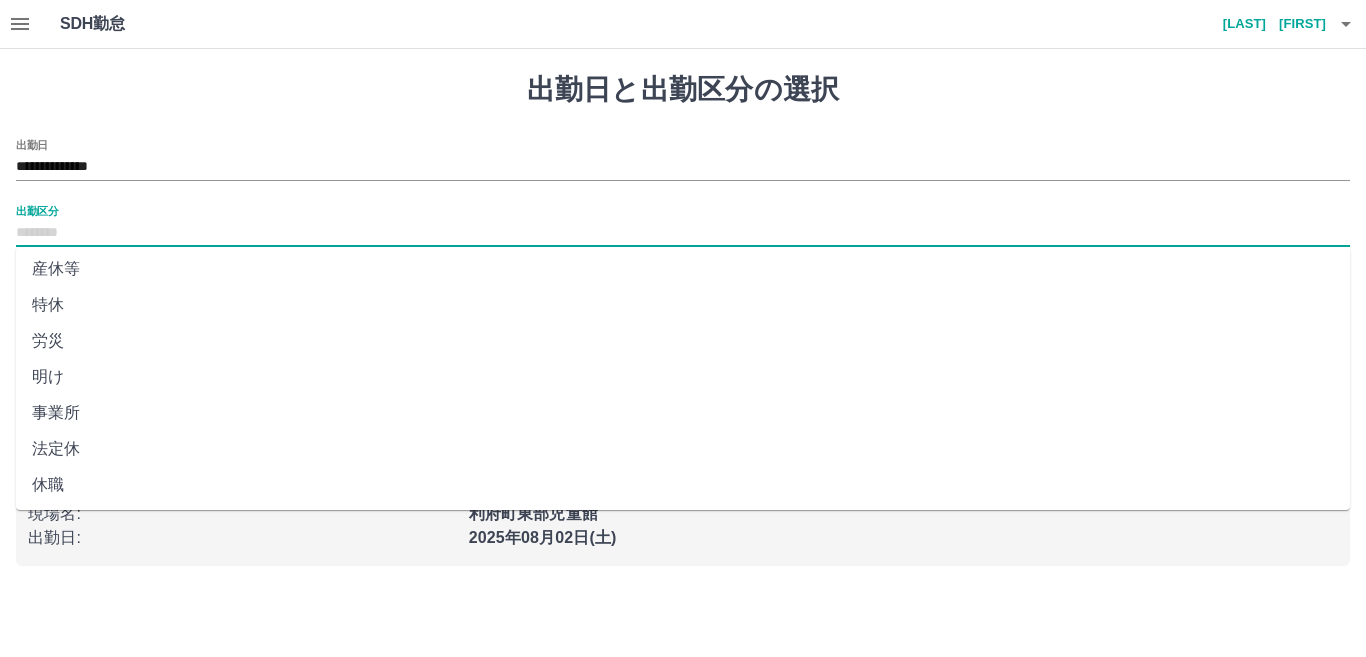 scroll, scrollTop: 401, scrollLeft: 0, axis: vertical 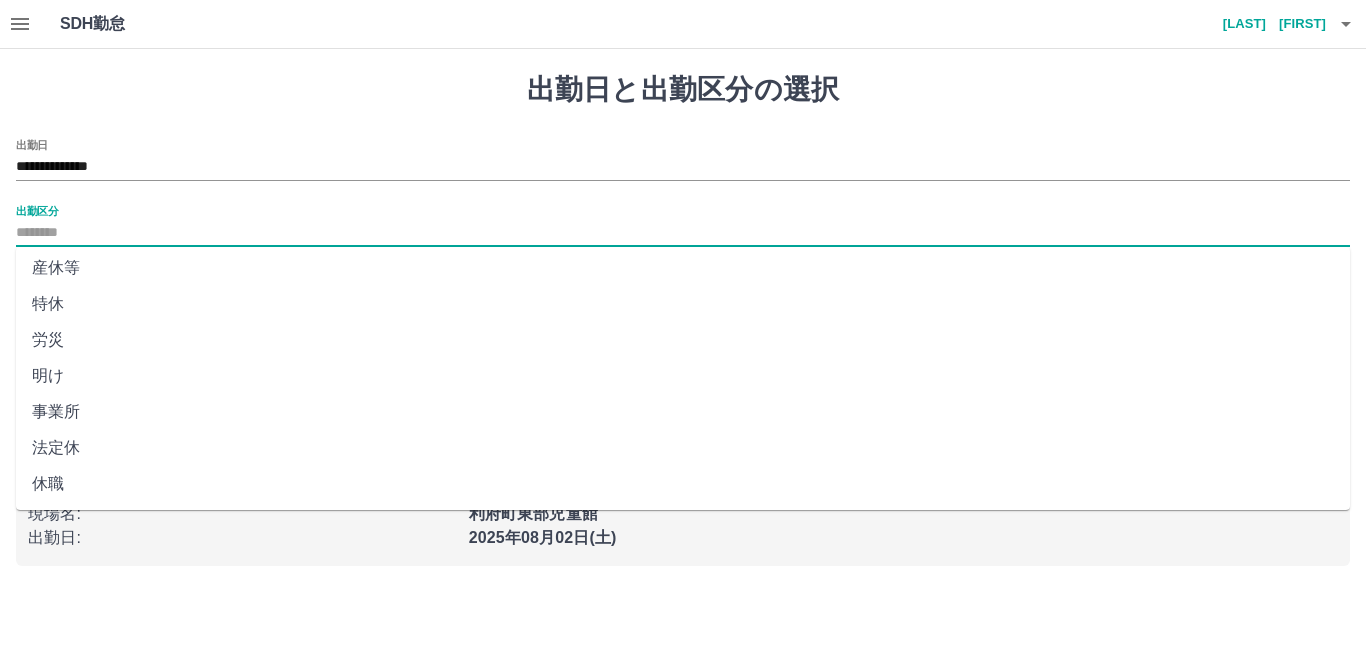 click on "法定休" at bounding box center (683, 448) 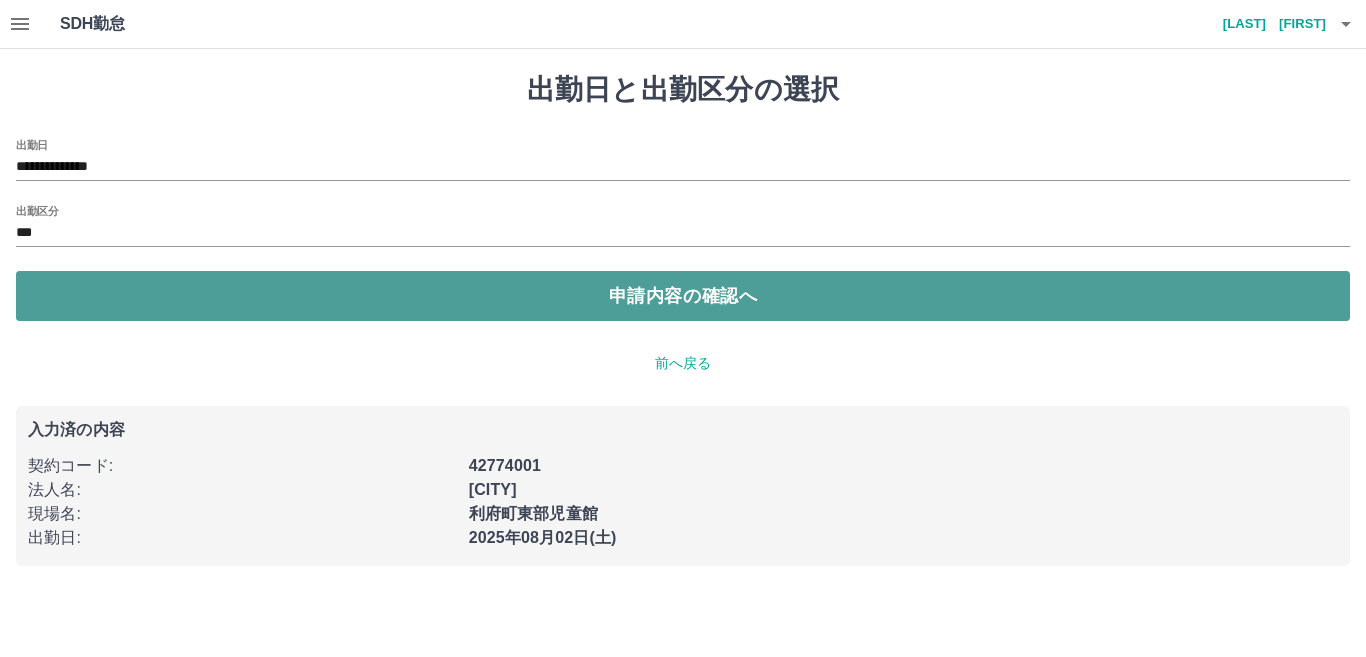 click on "申請内容の確認へ" at bounding box center [683, 296] 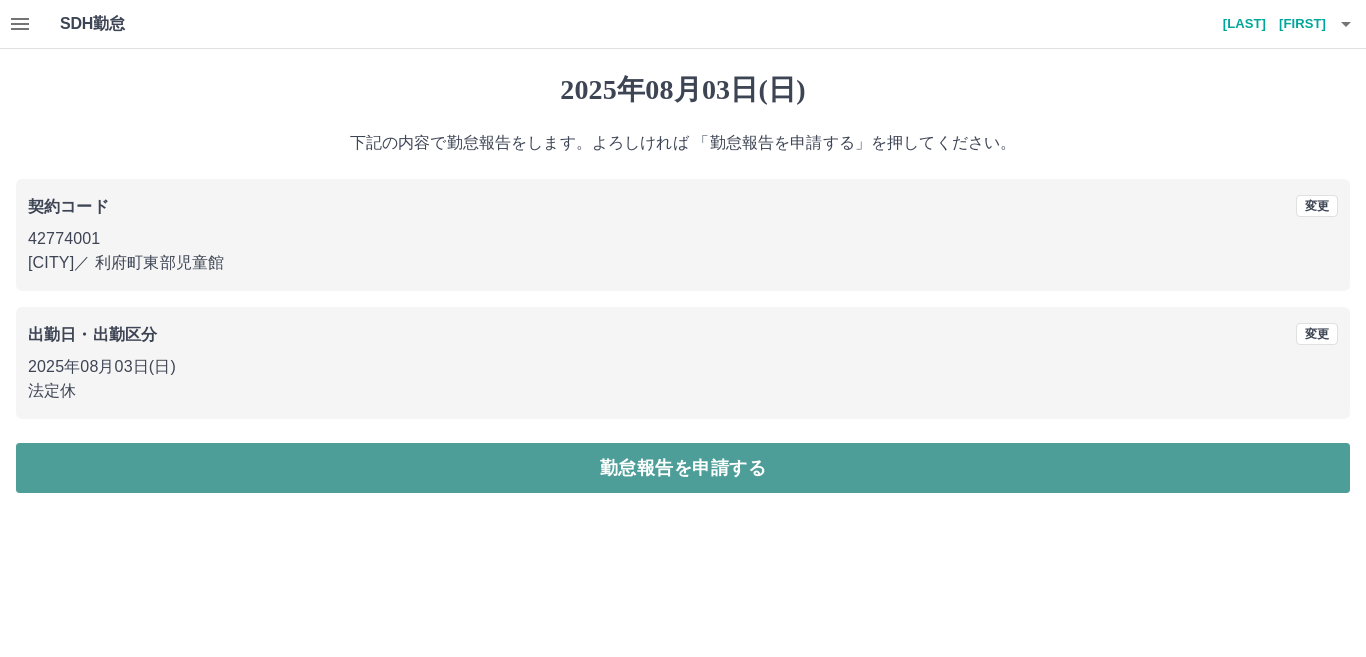 click on "勤怠報告を申請する" at bounding box center (683, 468) 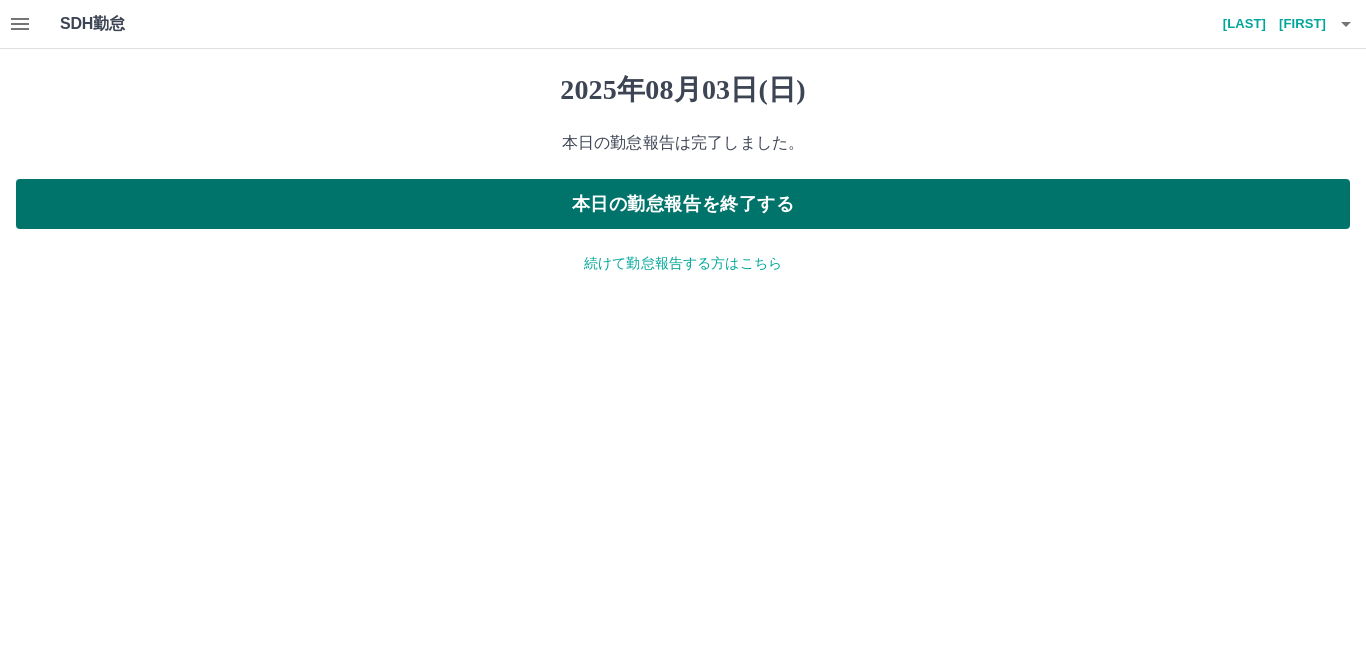 click on "本日の勤怠報告を終了する" at bounding box center (683, 204) 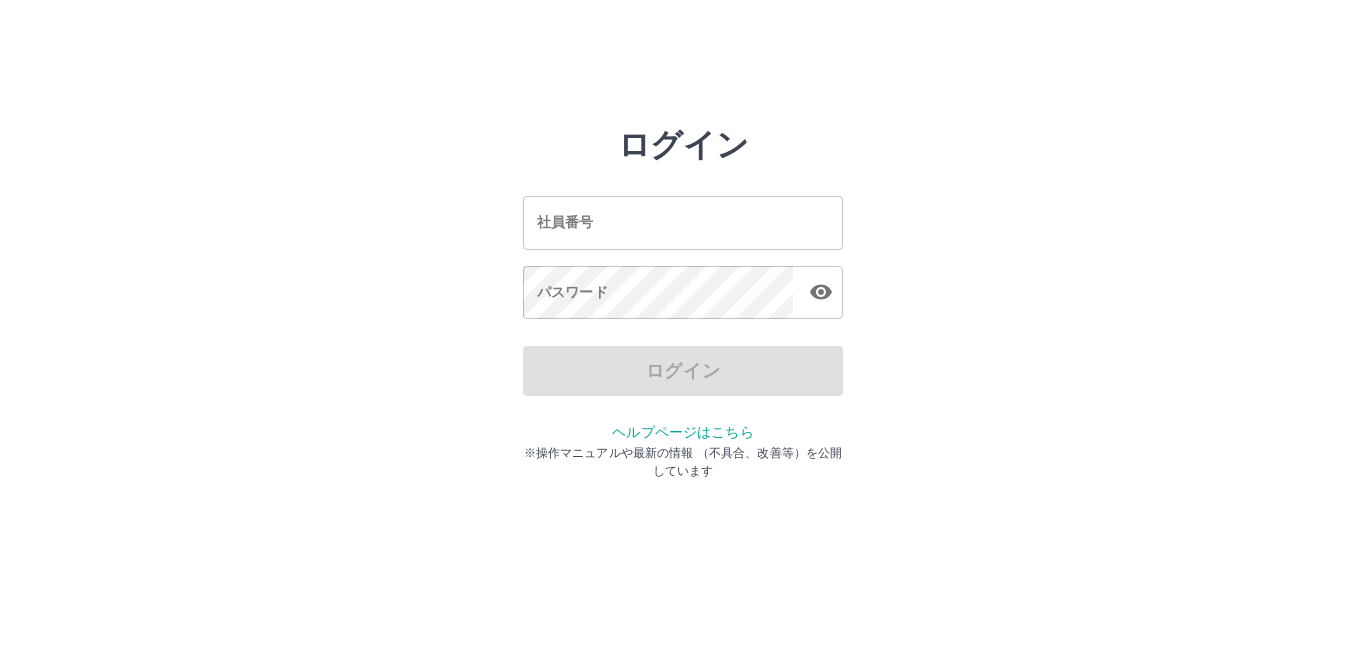 scroll, scrollTop: 0, scrollLeft: 0, axis: both 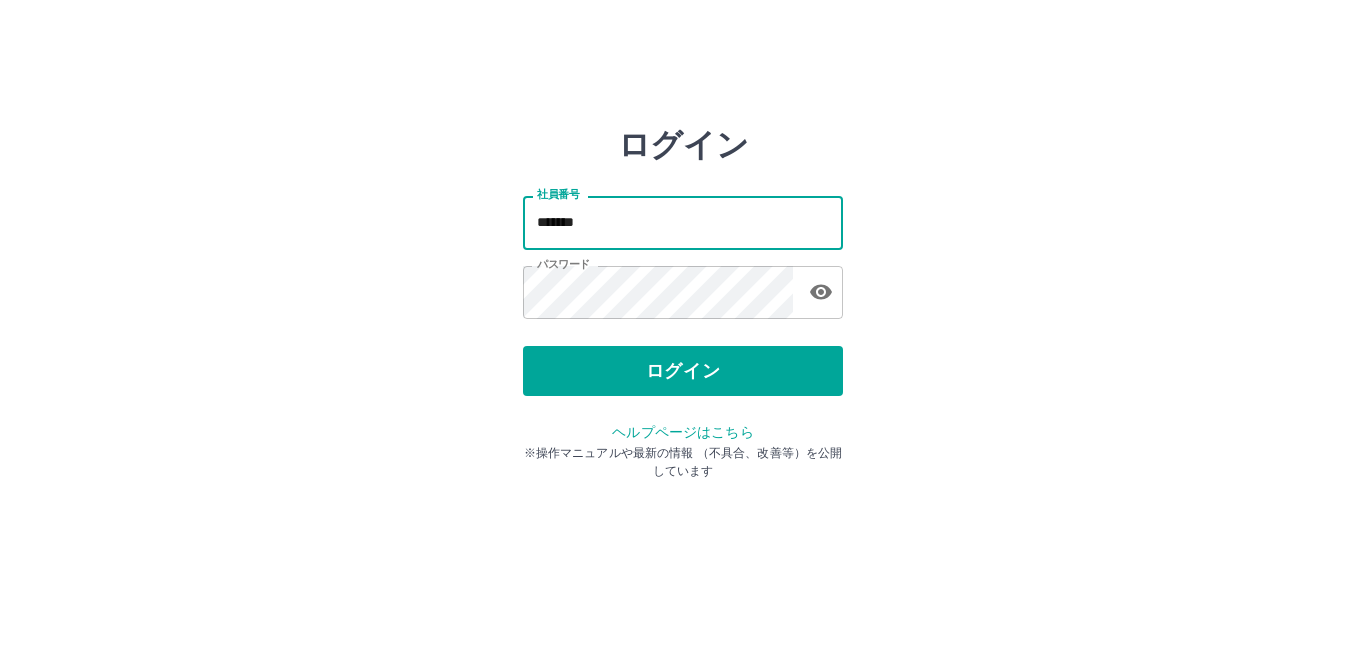 click on "*******" at bounding box center (683, 222) 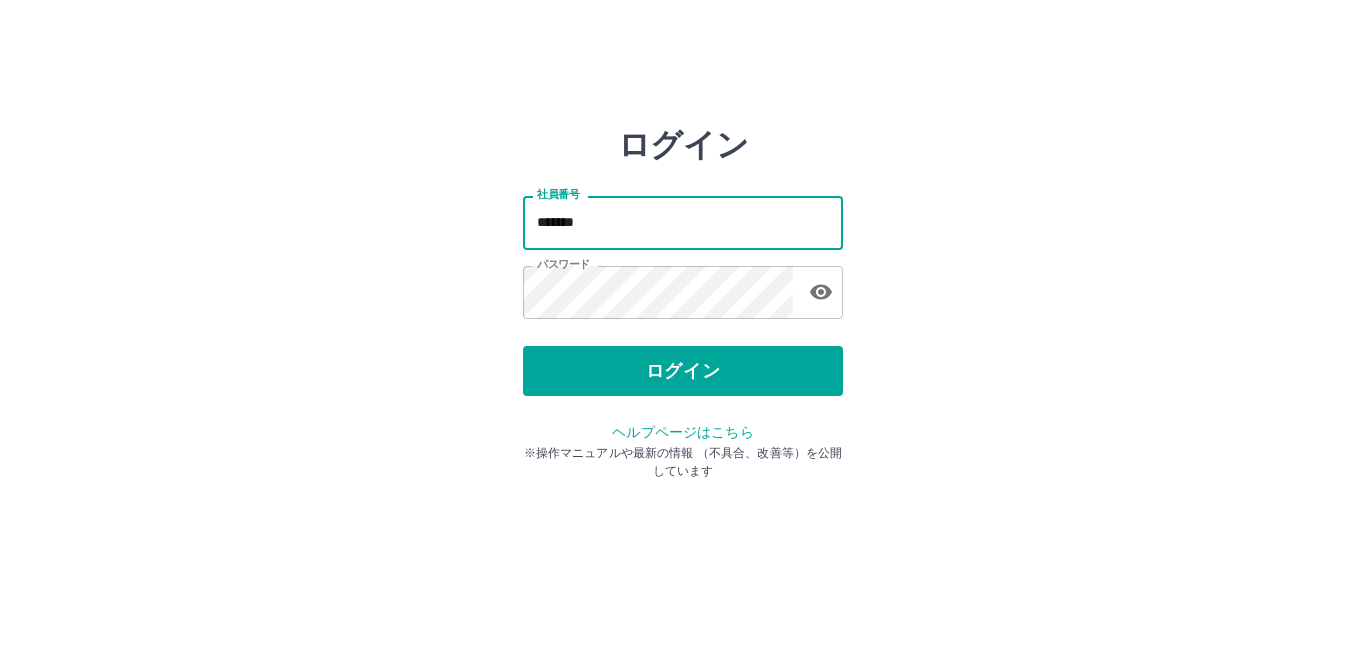 type on "*******" 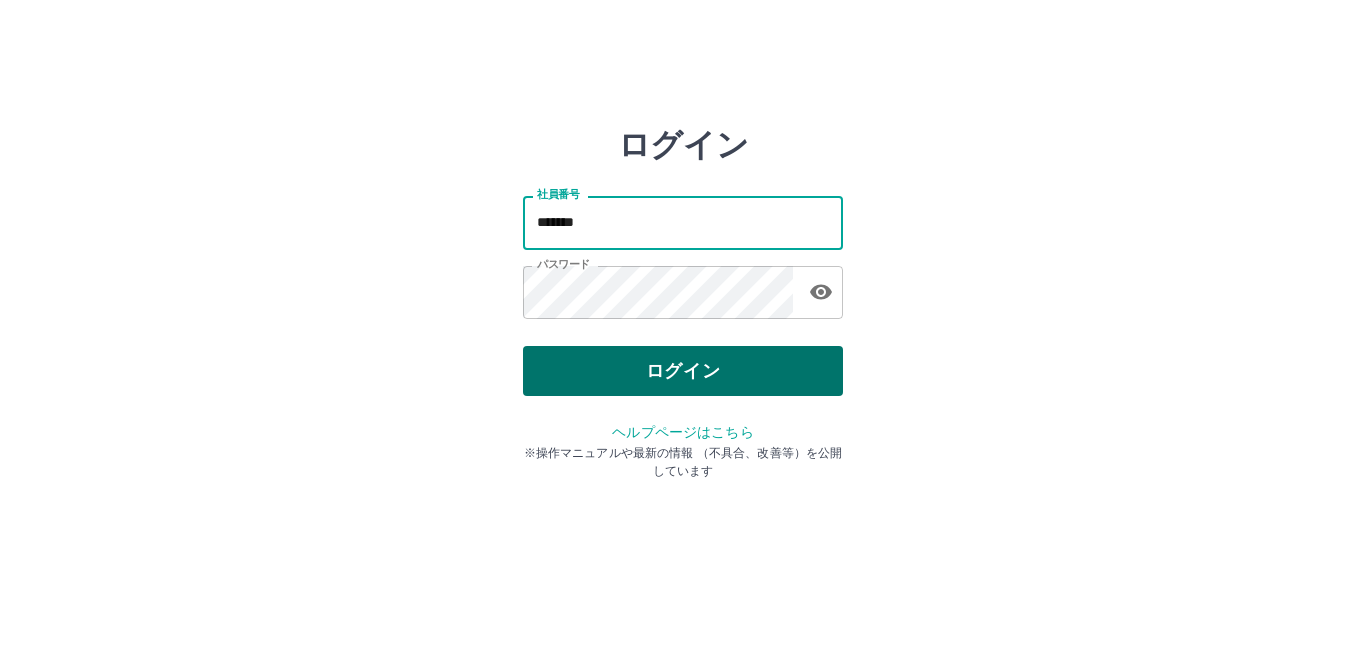 click on "ログイン" at bounding box center [683, 371] 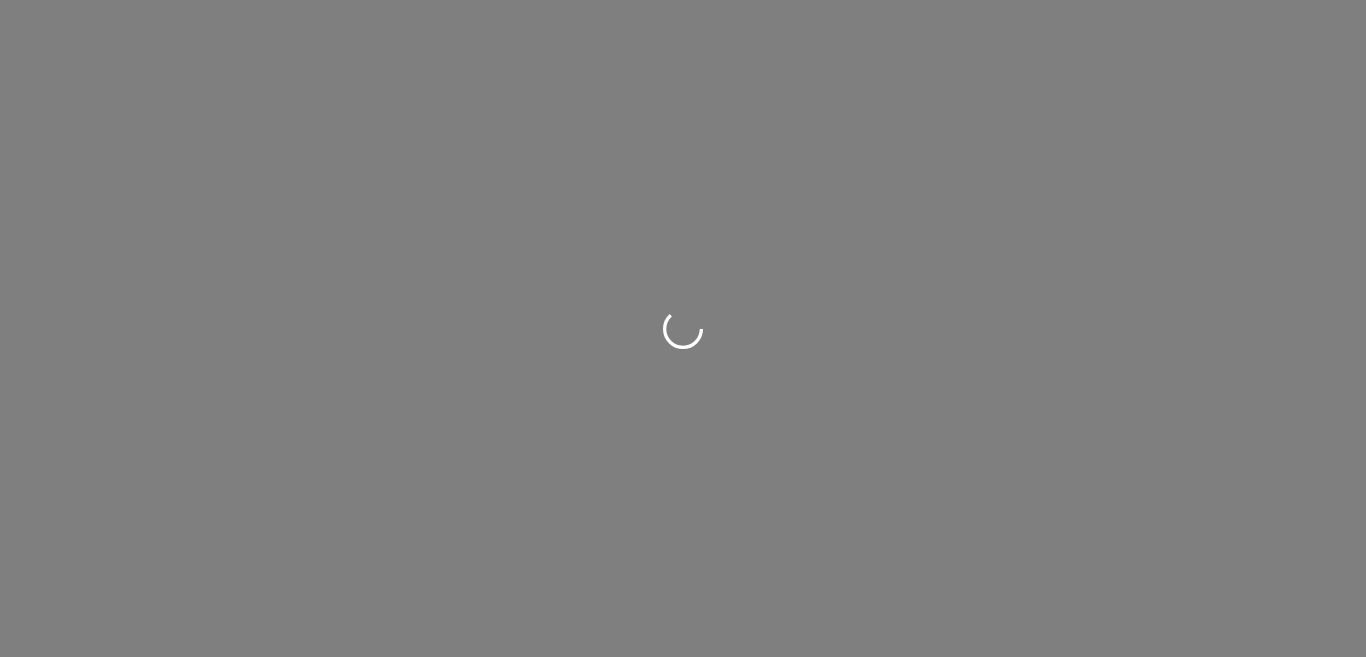scroll, scrollTop: 0, scrollLeft: 0, axis: both 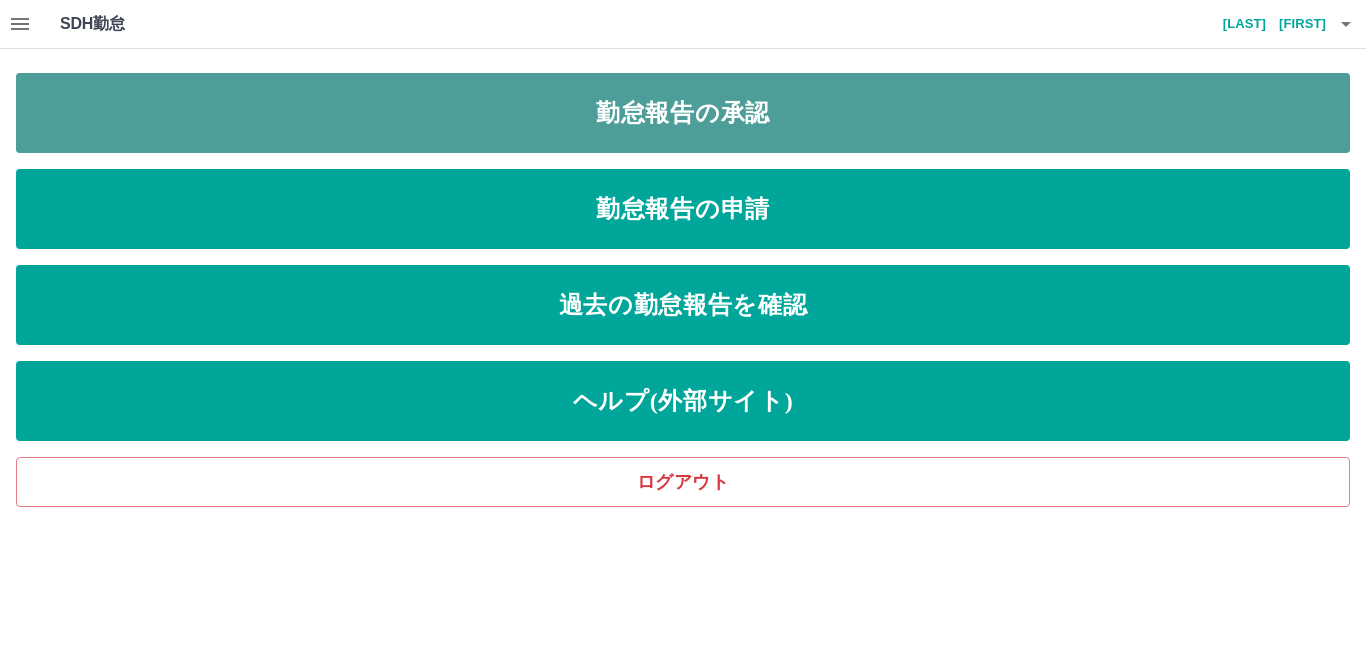 click on "勤怠報告の承認" at bounding box center (683, 113) 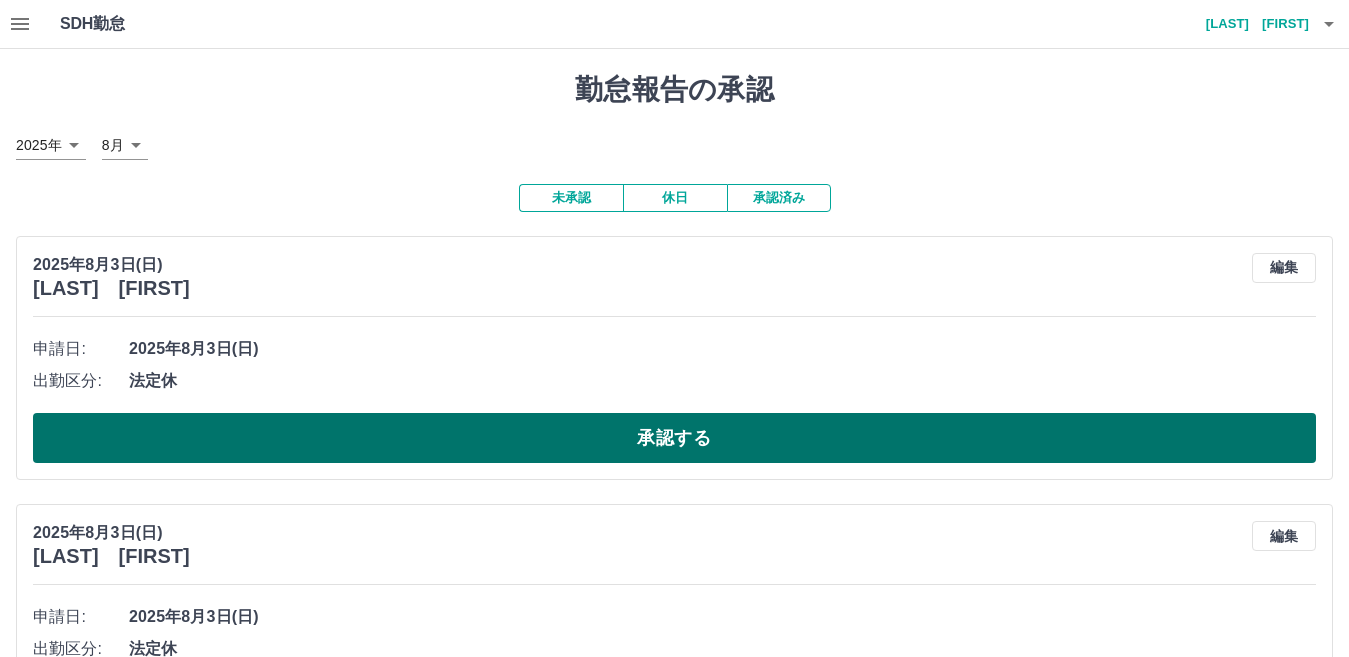 click on "承認する" at bounding box center [674, 438] 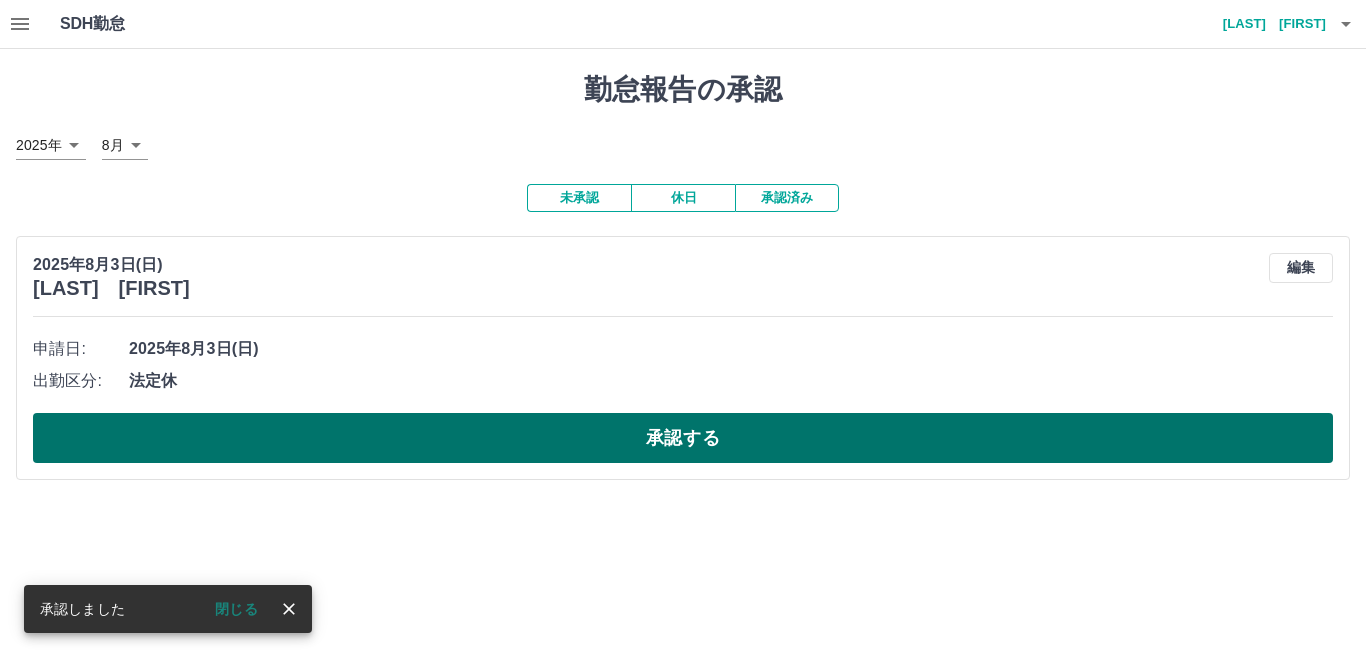 click on "承認する" at bounding box center (683, 438) 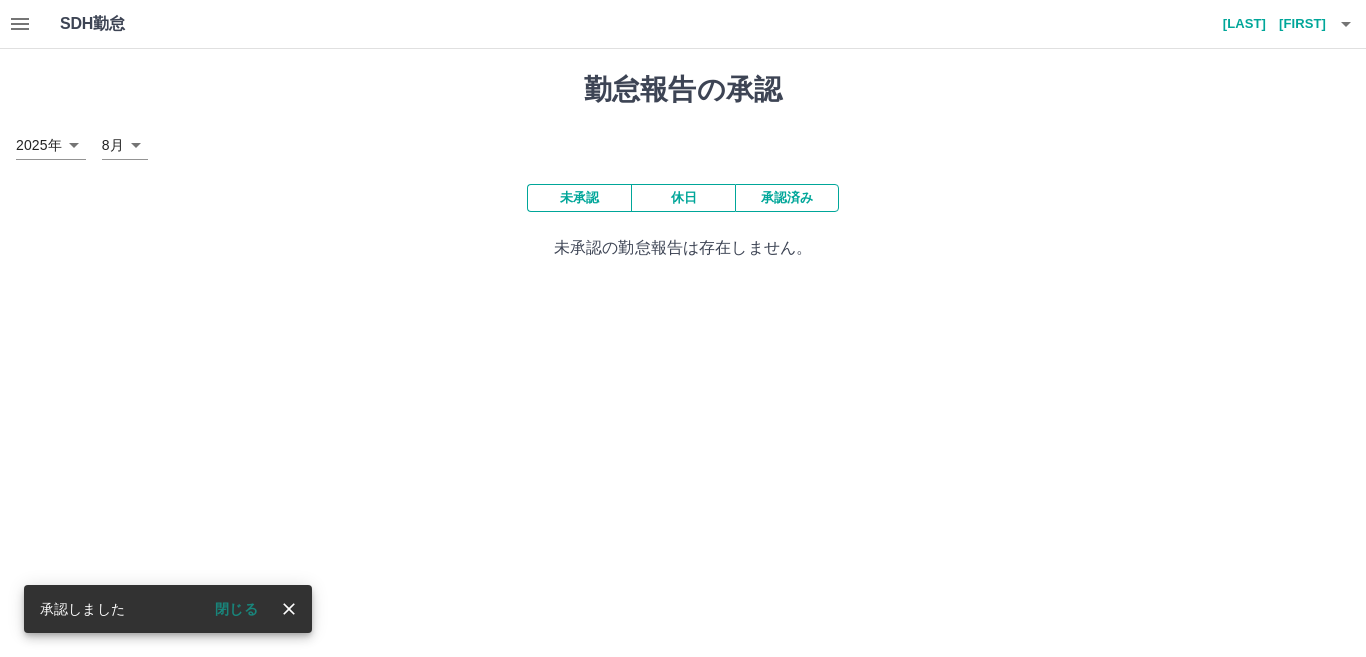 click on "閉じる" at bounding box center (236, 609) 